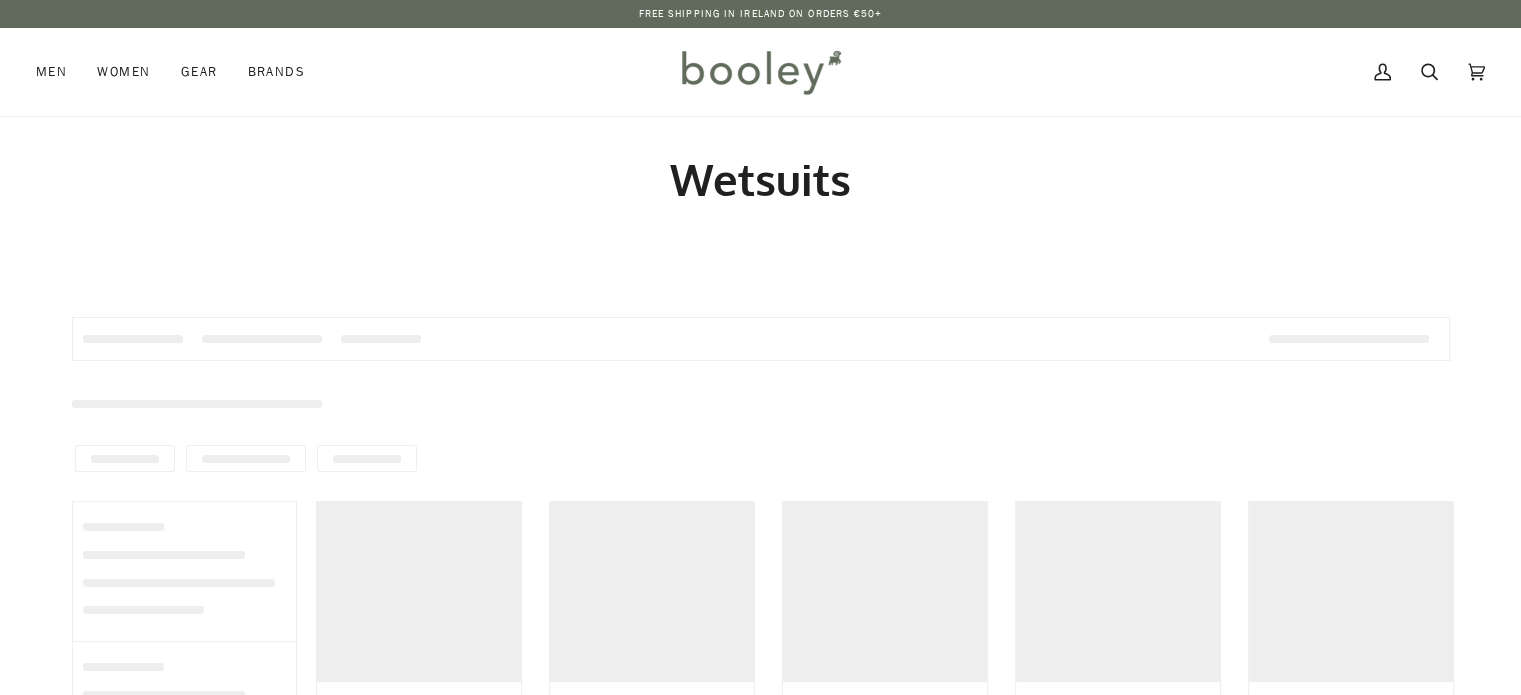 scroll, scrollTop: 0, scrollLeft: 0, axis: both 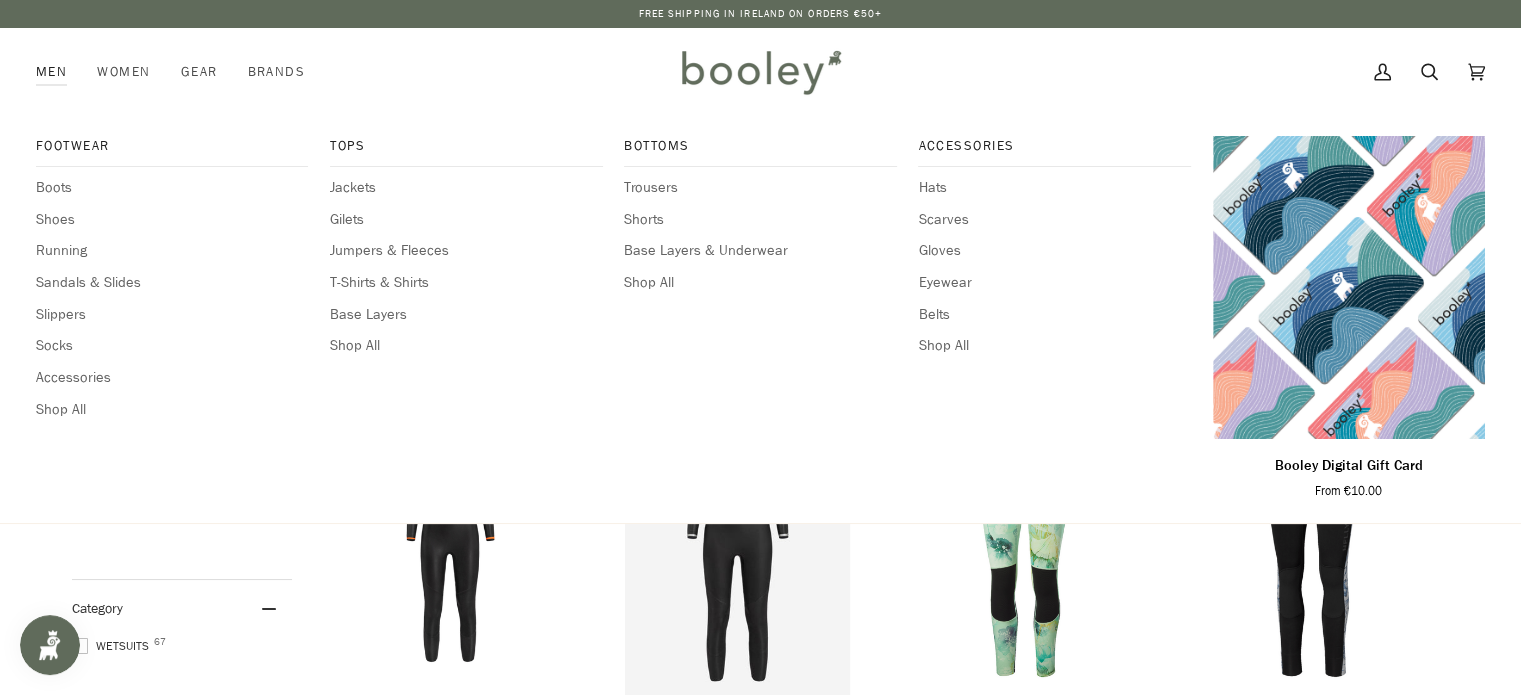 click on "Men" at bounding box center (59, 72) 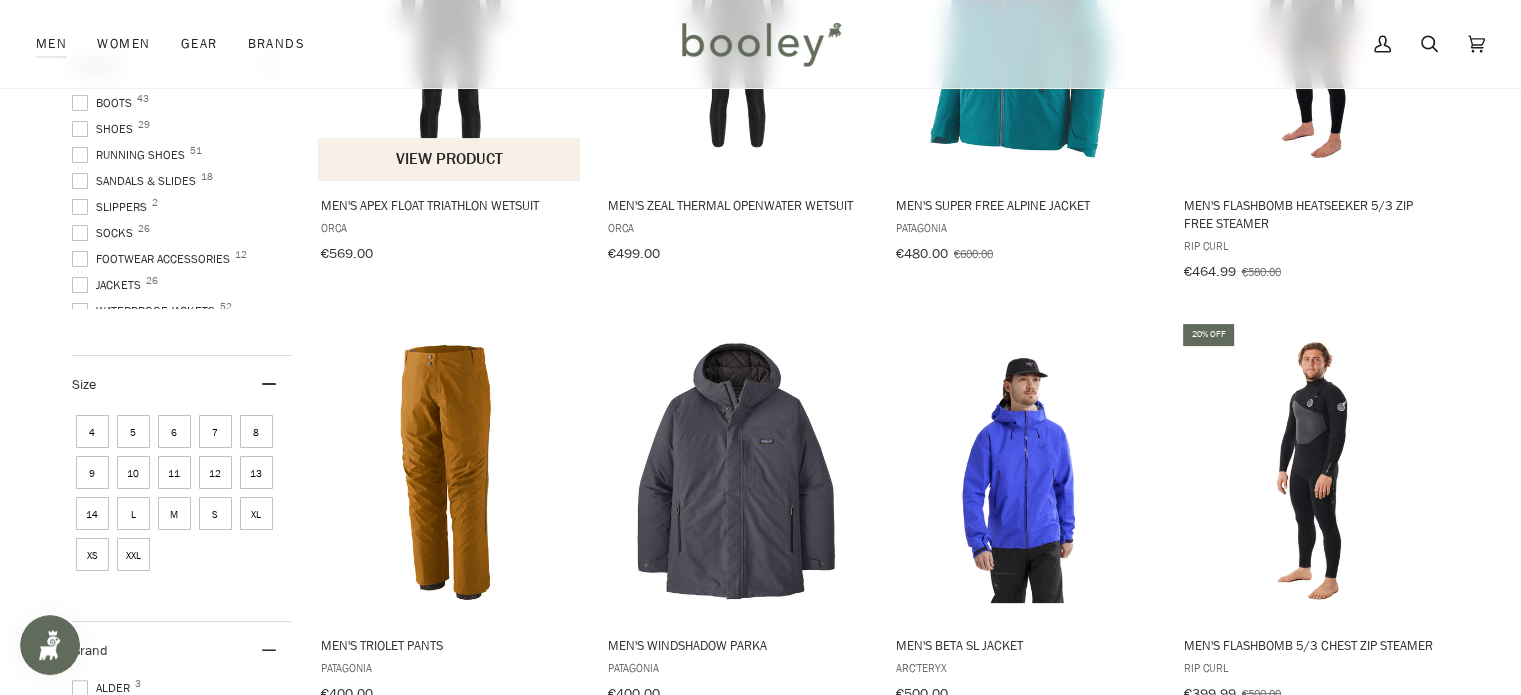 scroll, scrollTop: 484, scrollLeft: 0, axis: vertical 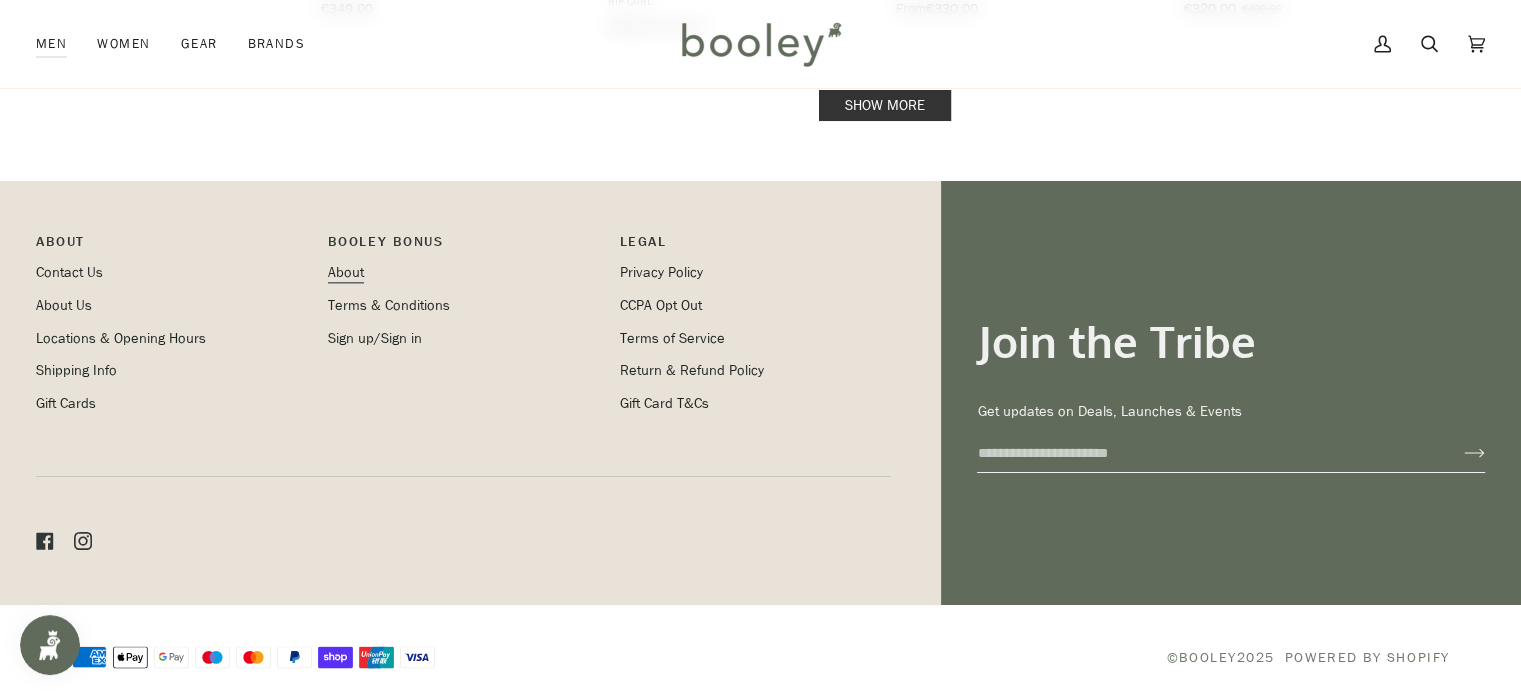 click on "About" at bounding box center (346, 272) 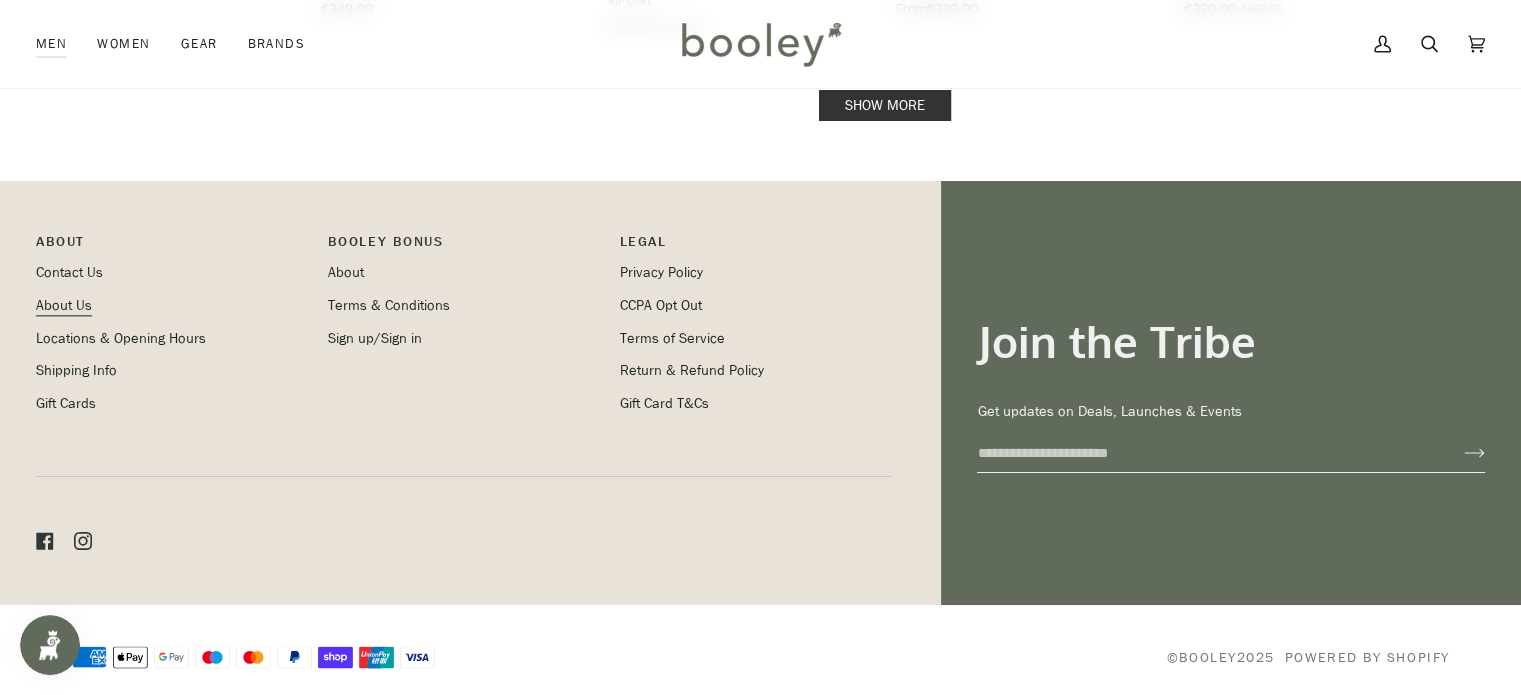 click on "About Us" at bounding box center (64, 305) 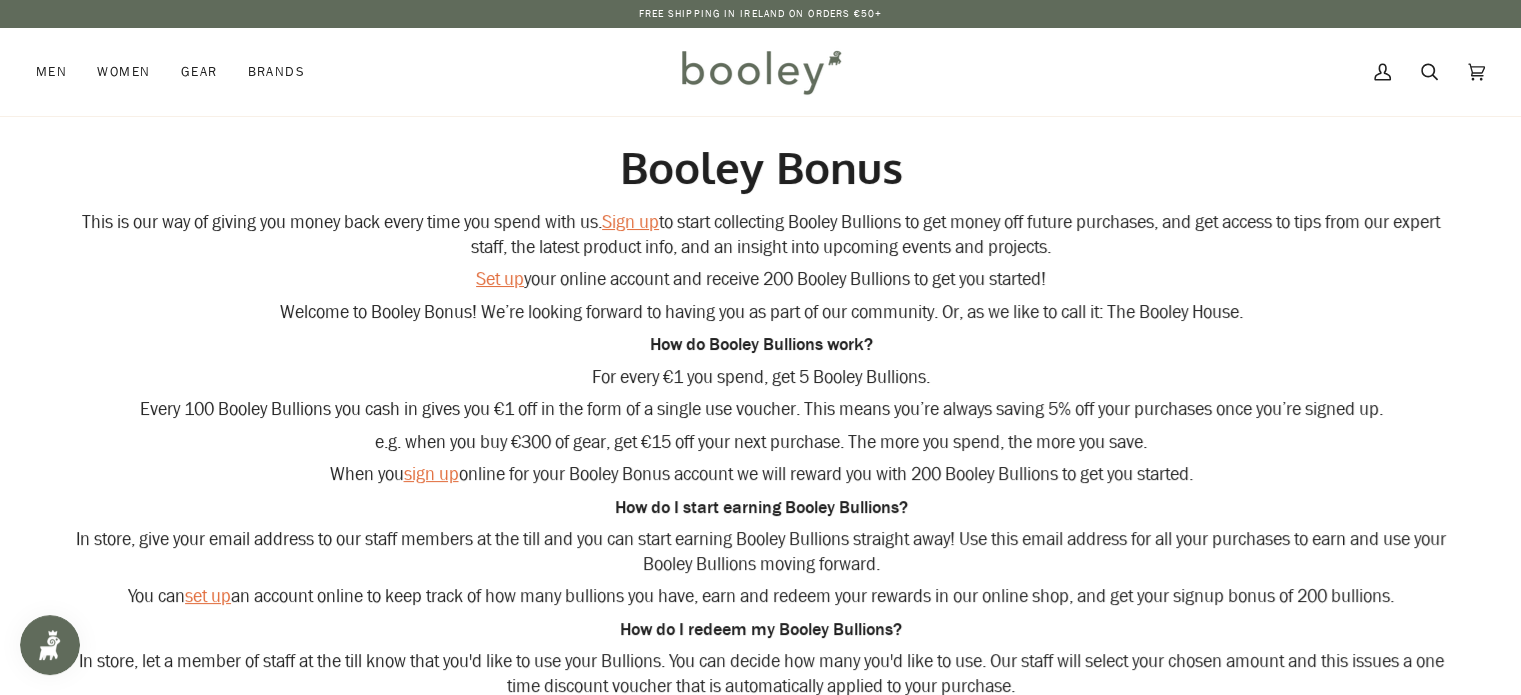 scroll, scrollTop: 0, scrollLeft: 0, axis: both 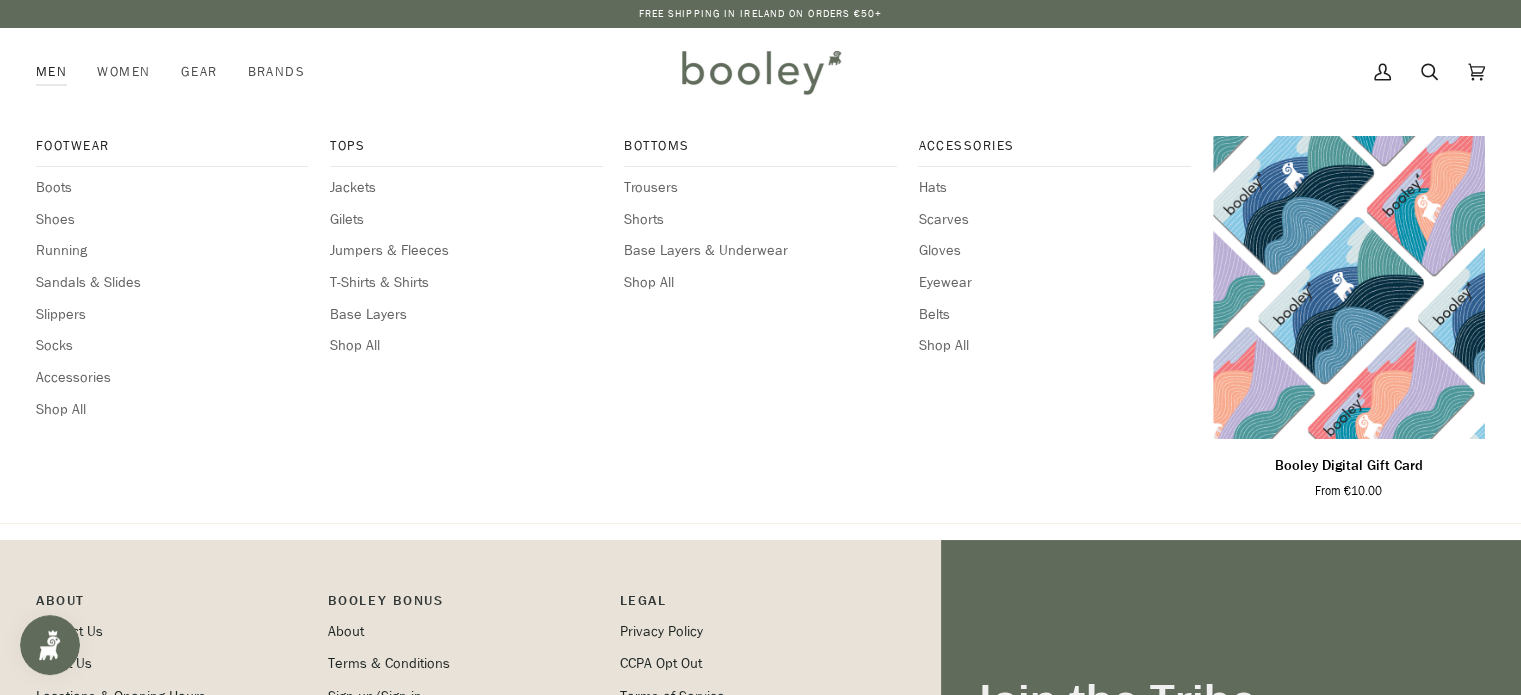 click on "Men" at bounding box center [59, 72] 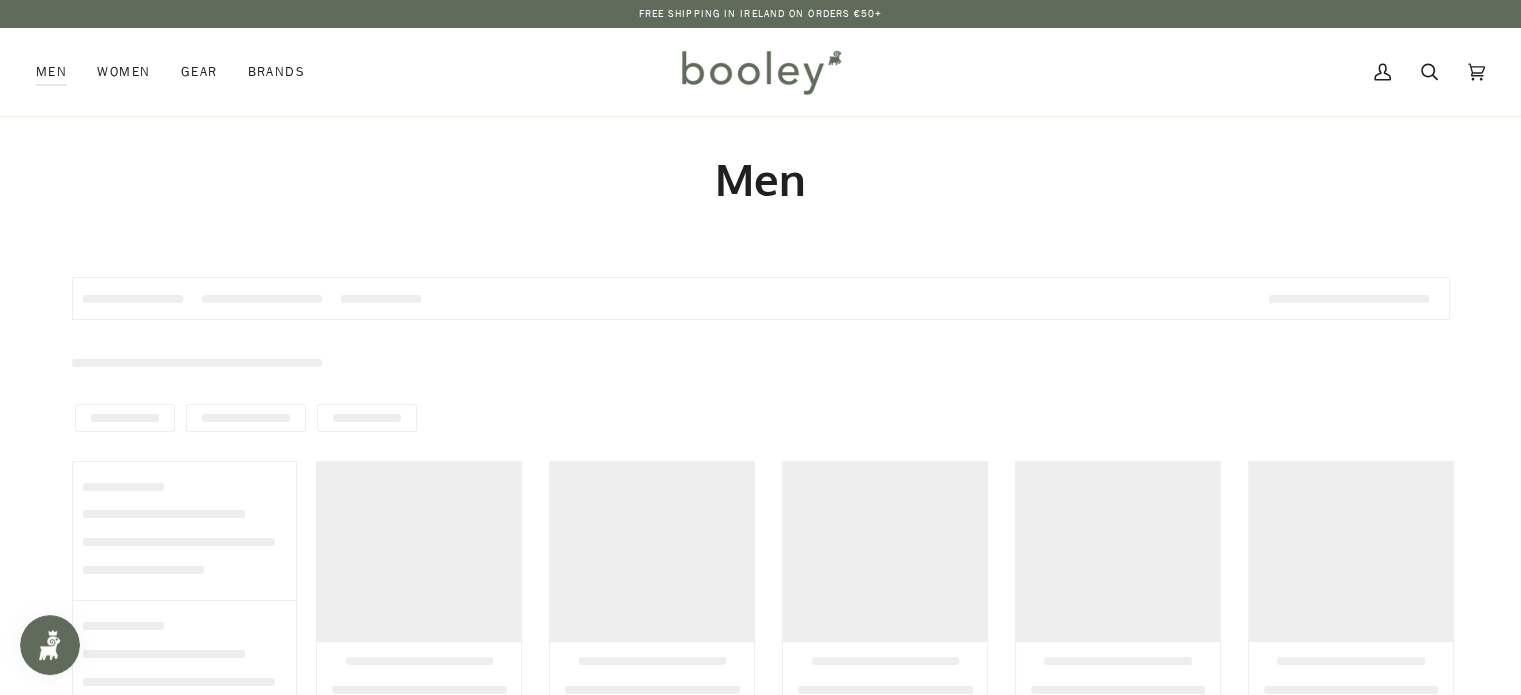 scroll, scrollTop: 0, scrollLeft: 0, axis: both 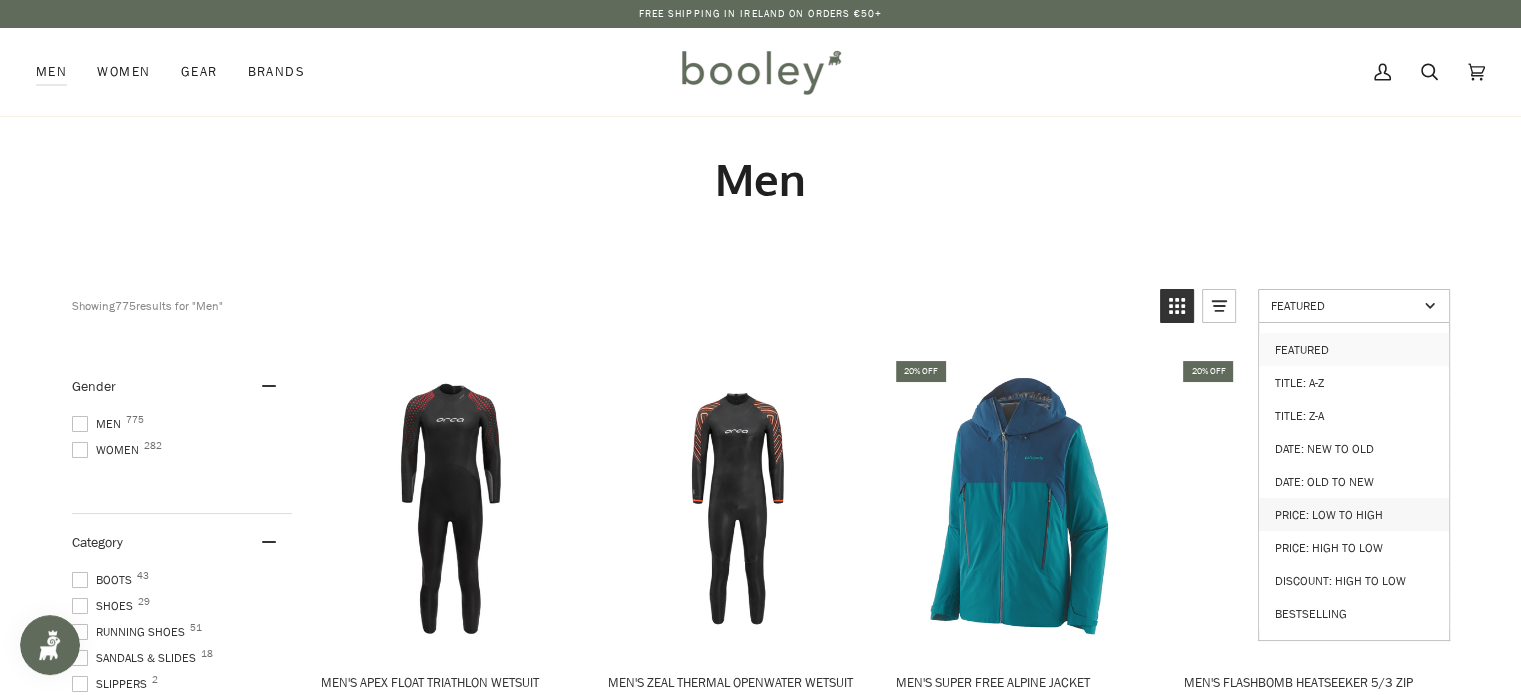 click on "Price: Low to High" at bounding box center (1354, 514) 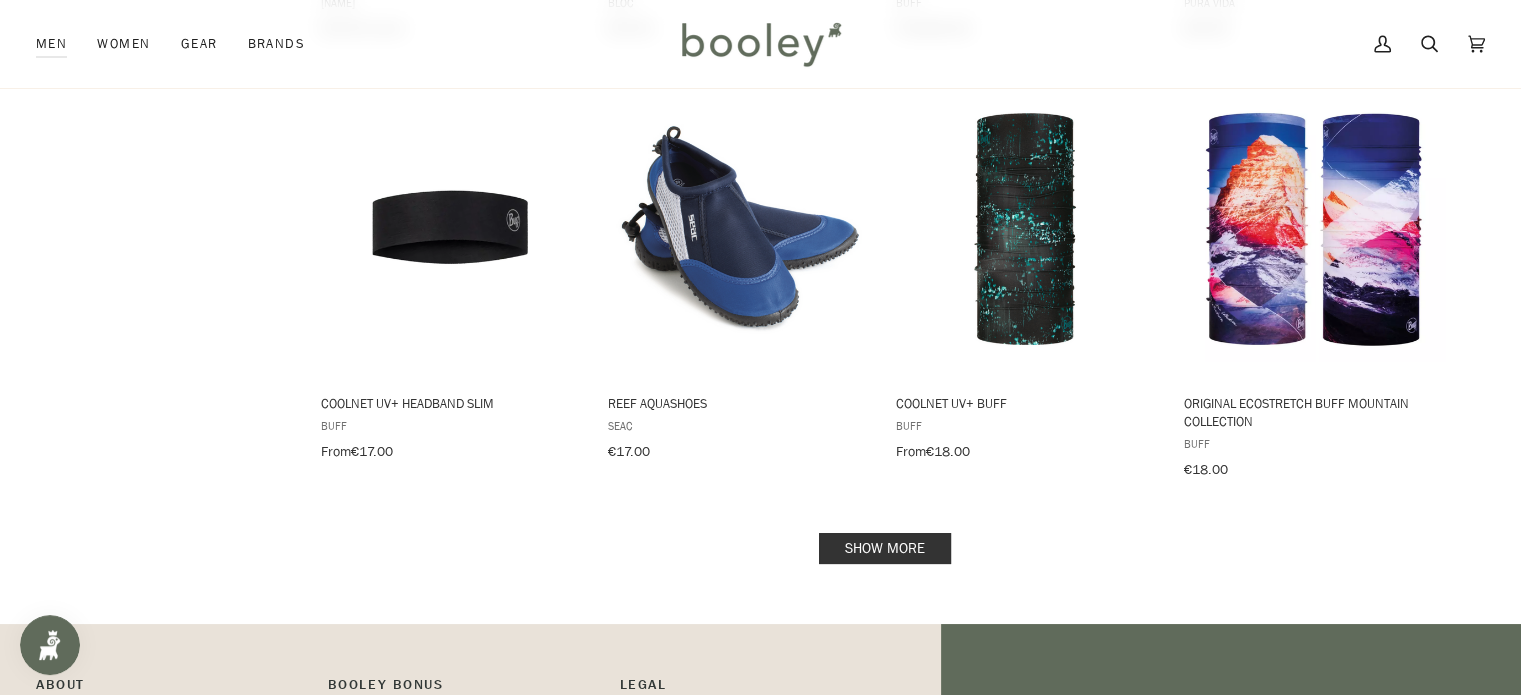 scroll, scrollTop: 1968, scrollLeft: 0, axis: vertical 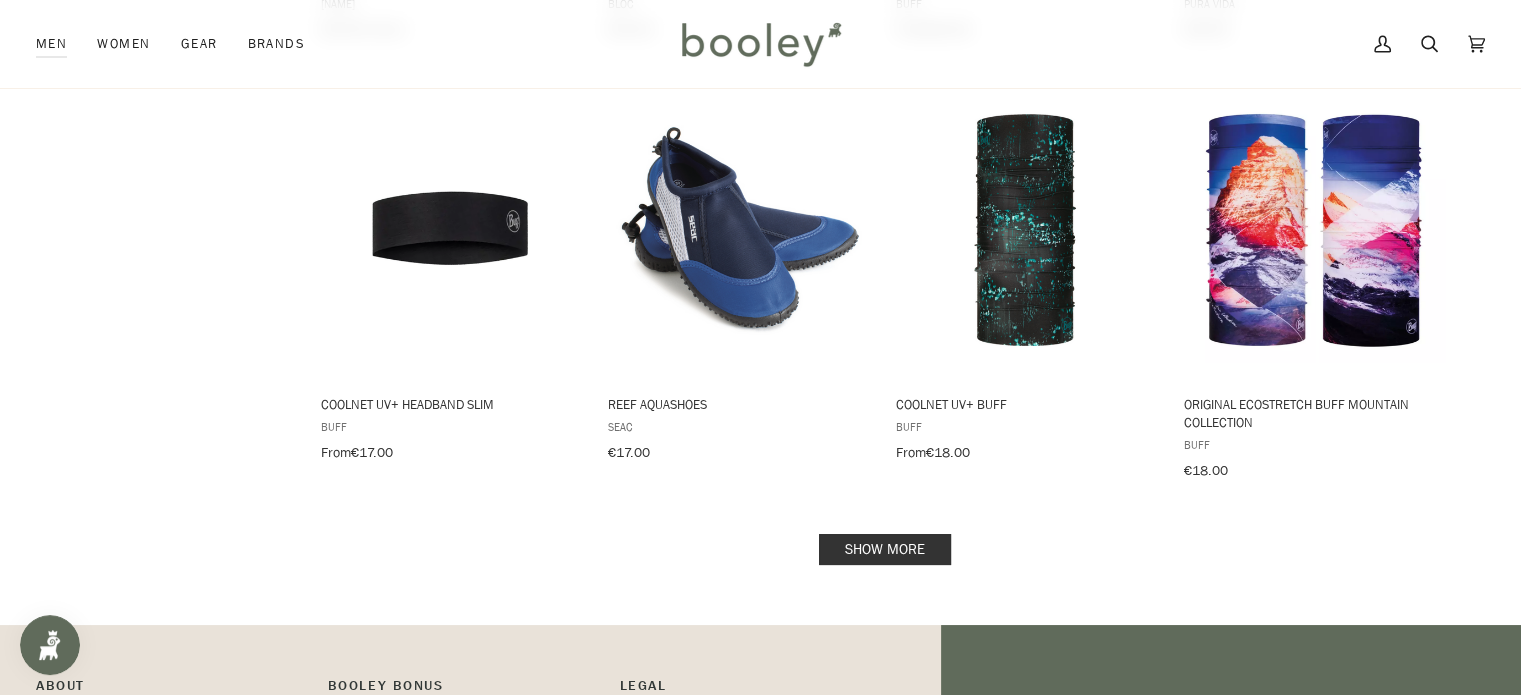 click on "Show more" at bounding box center [885, 549] 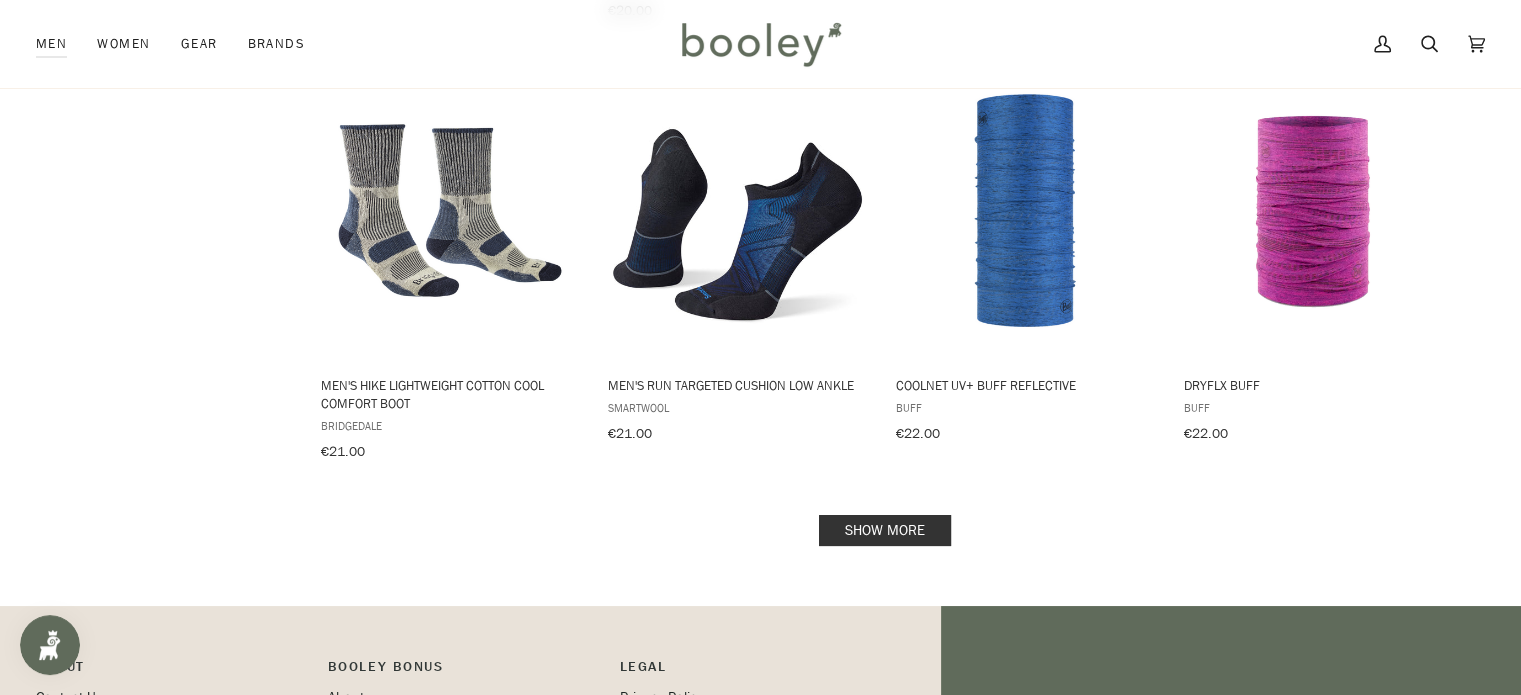 scroll, scrollTop: 4172, scrollLeft: 0, axis: vertical 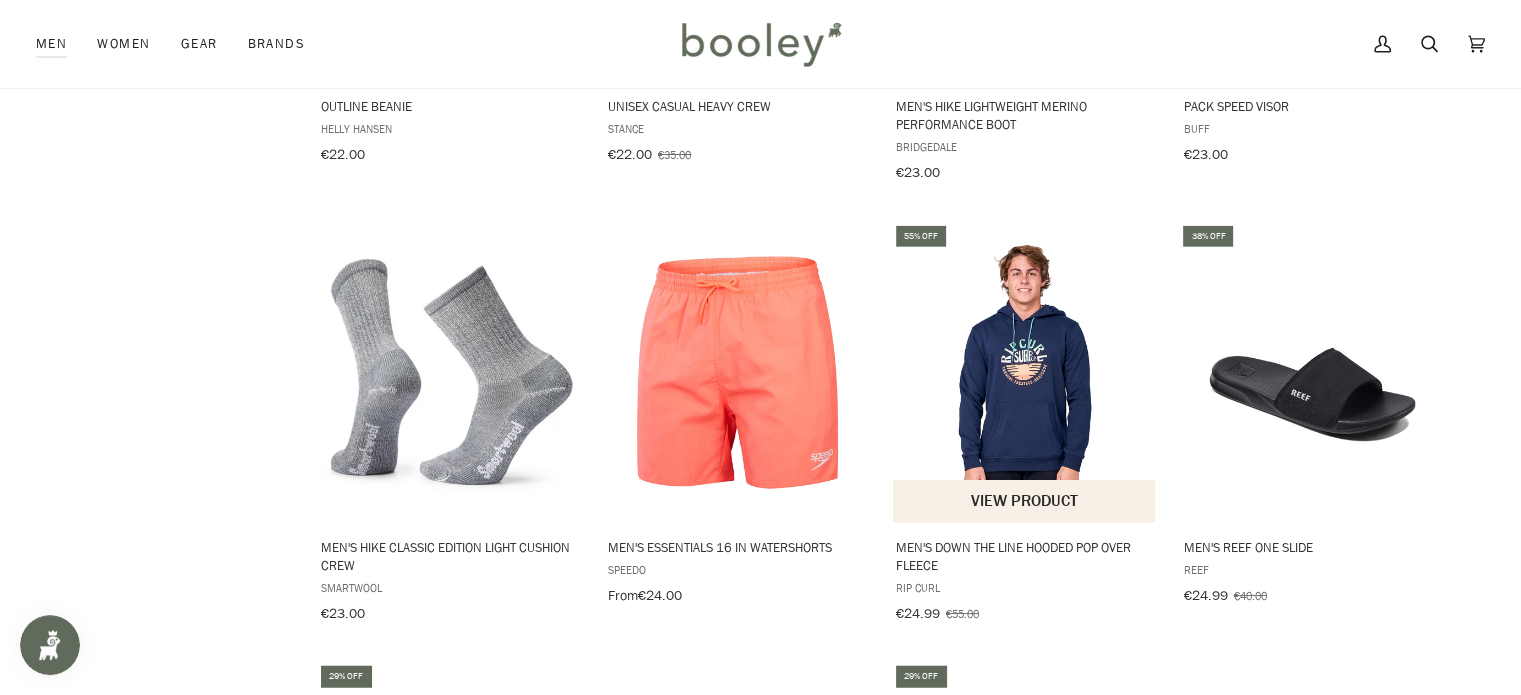 click at bounding box center (1025, 372) 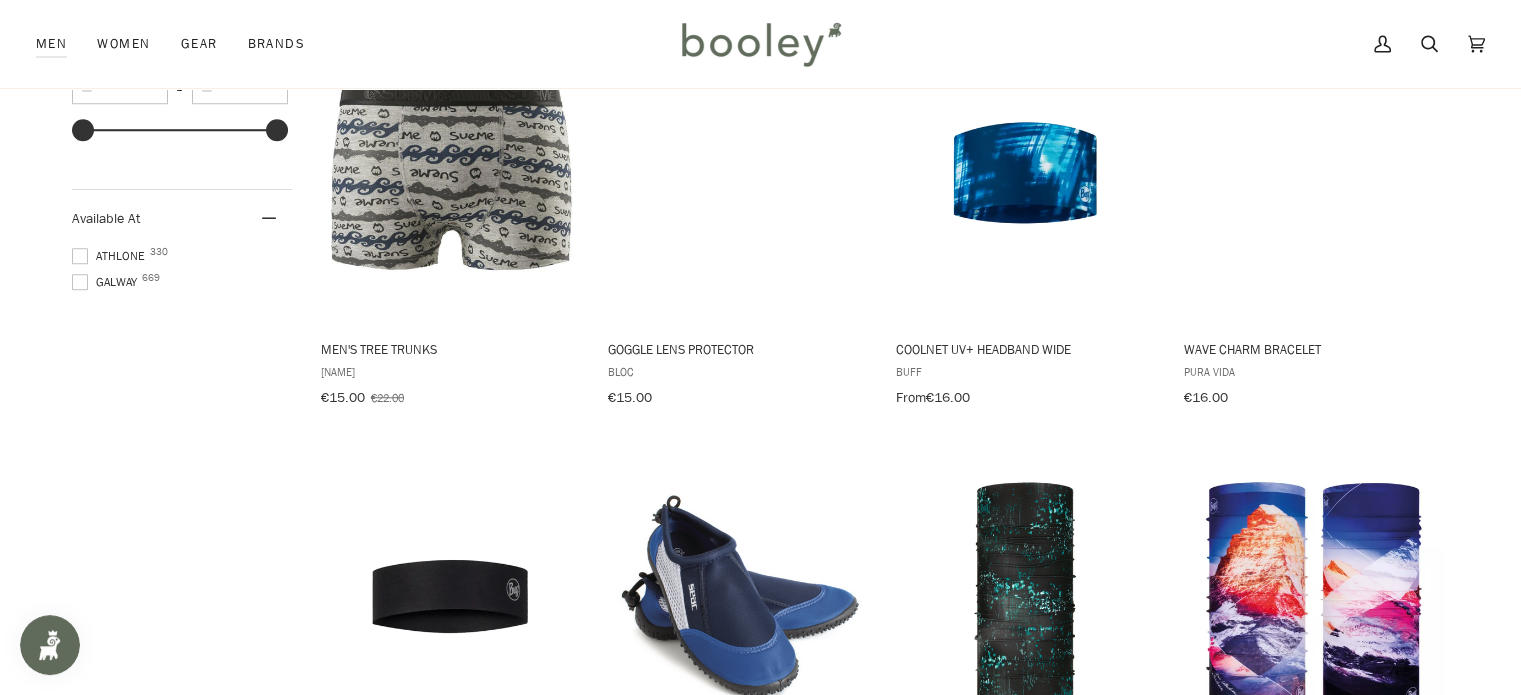 scroll, scrollTop: 1544, scrollLeft: 0, axis: vertical 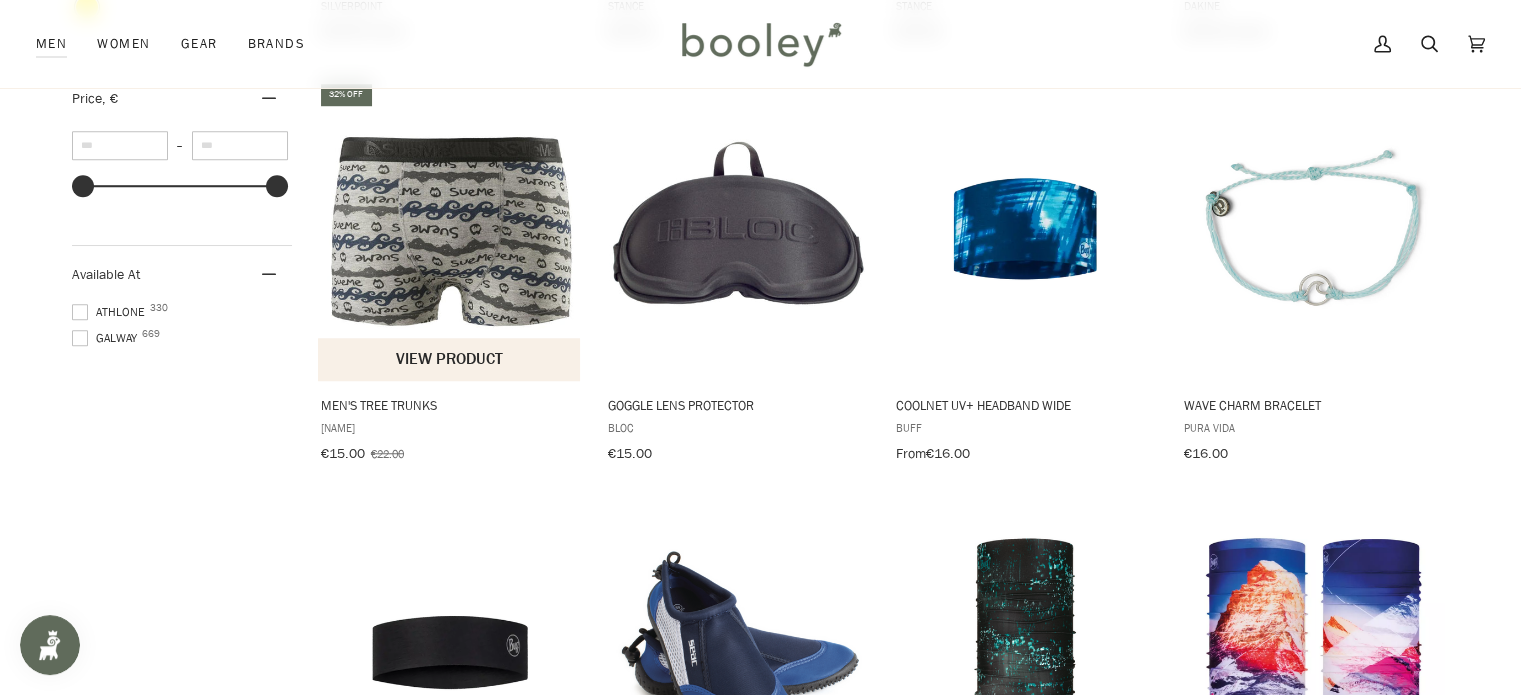 click on "Men's Tree Trunks" at bounding box center (450, 405) 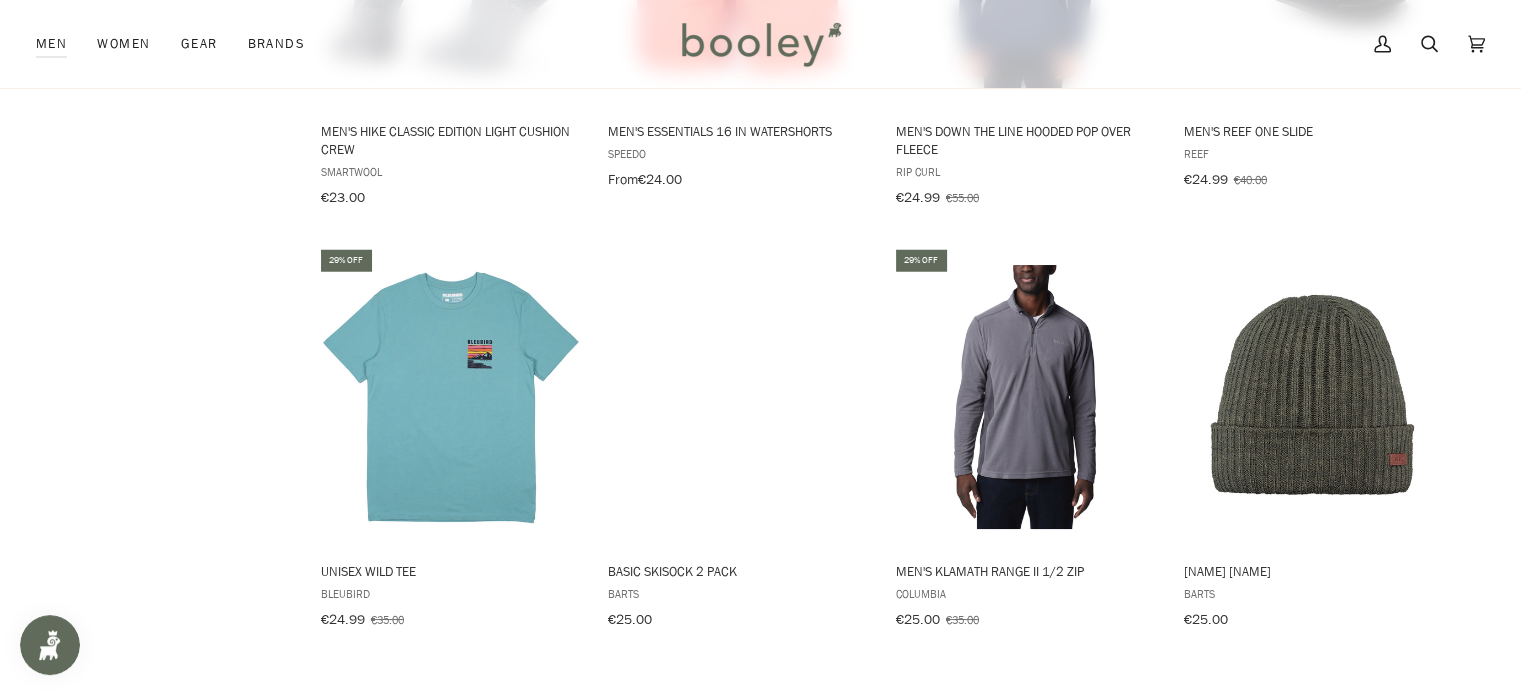 scroll, scrollTop: 5336, scrollLeft: 0, axis: vertical 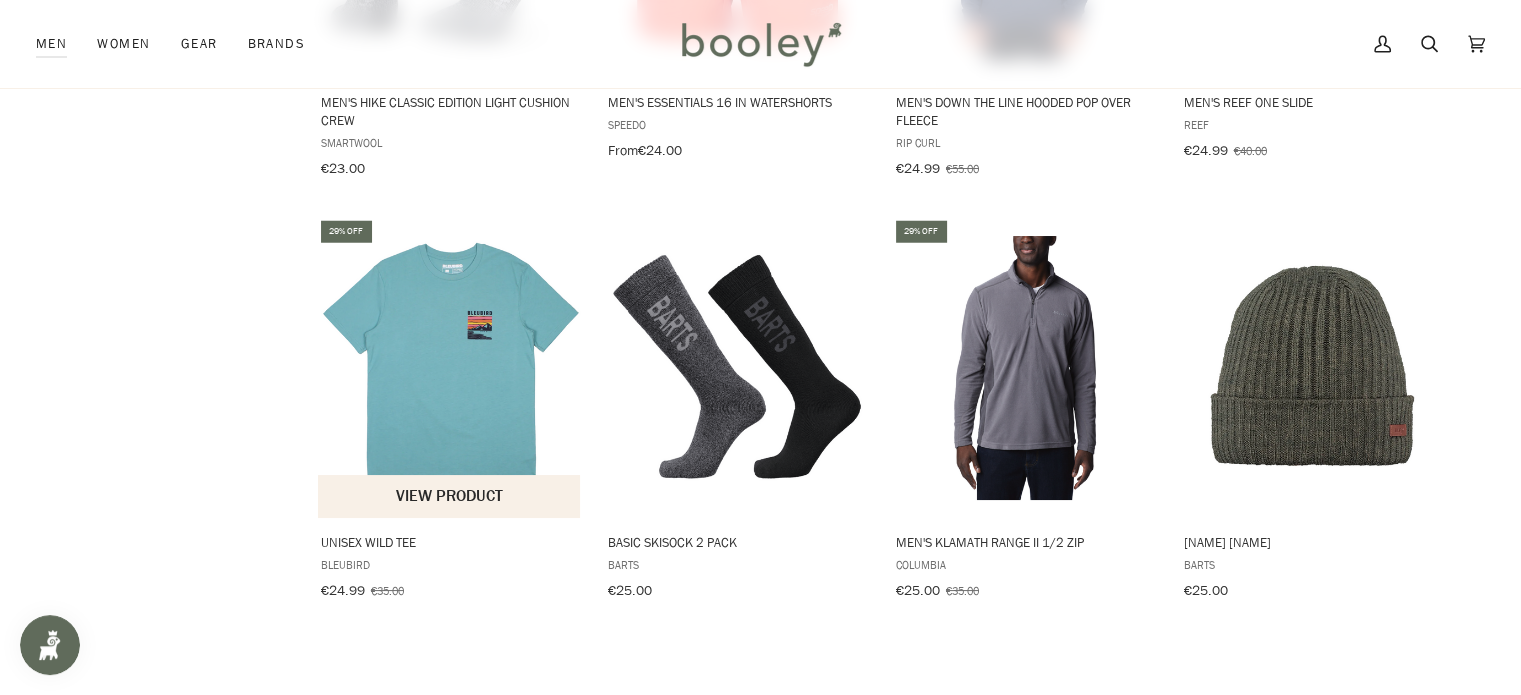 click at bounding box center [450, 368] 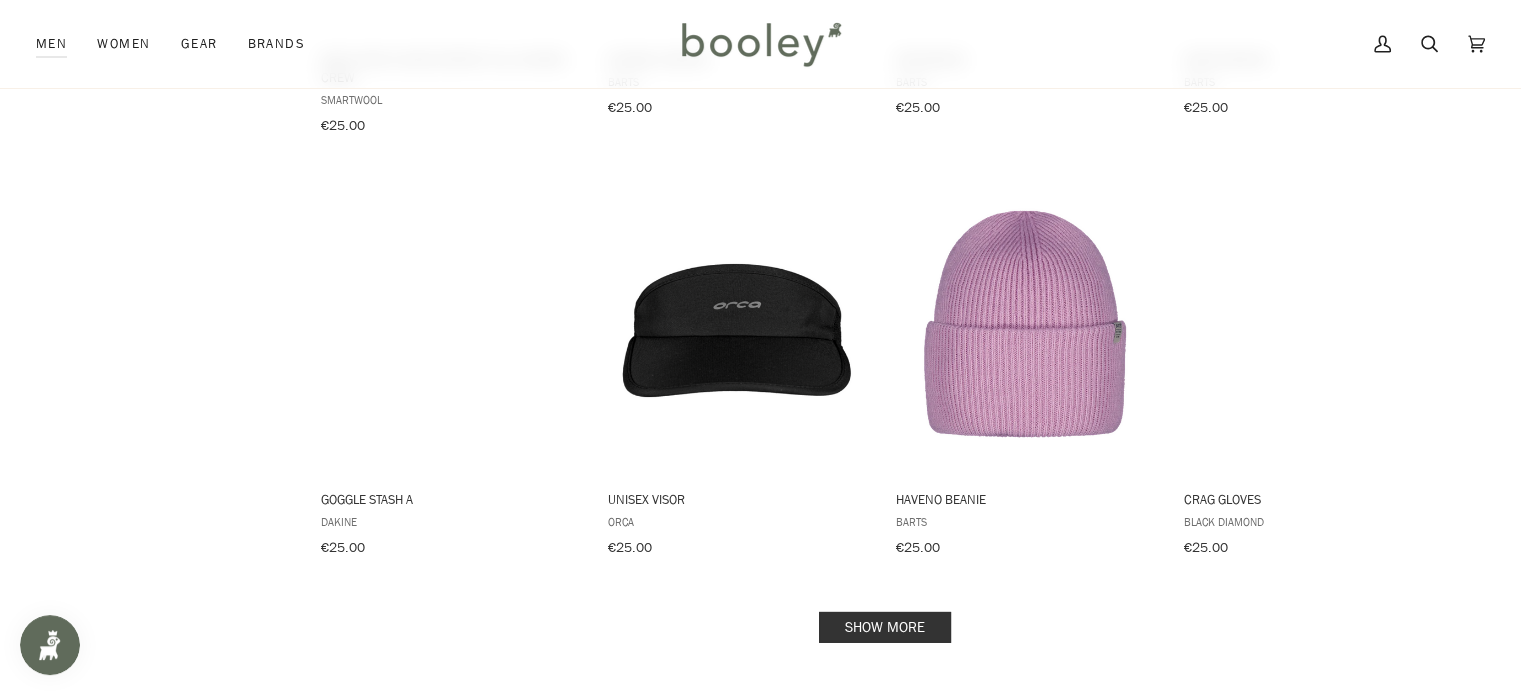 scroll, scrollTop: 6241, scrollLeft: 0, axis: vertical 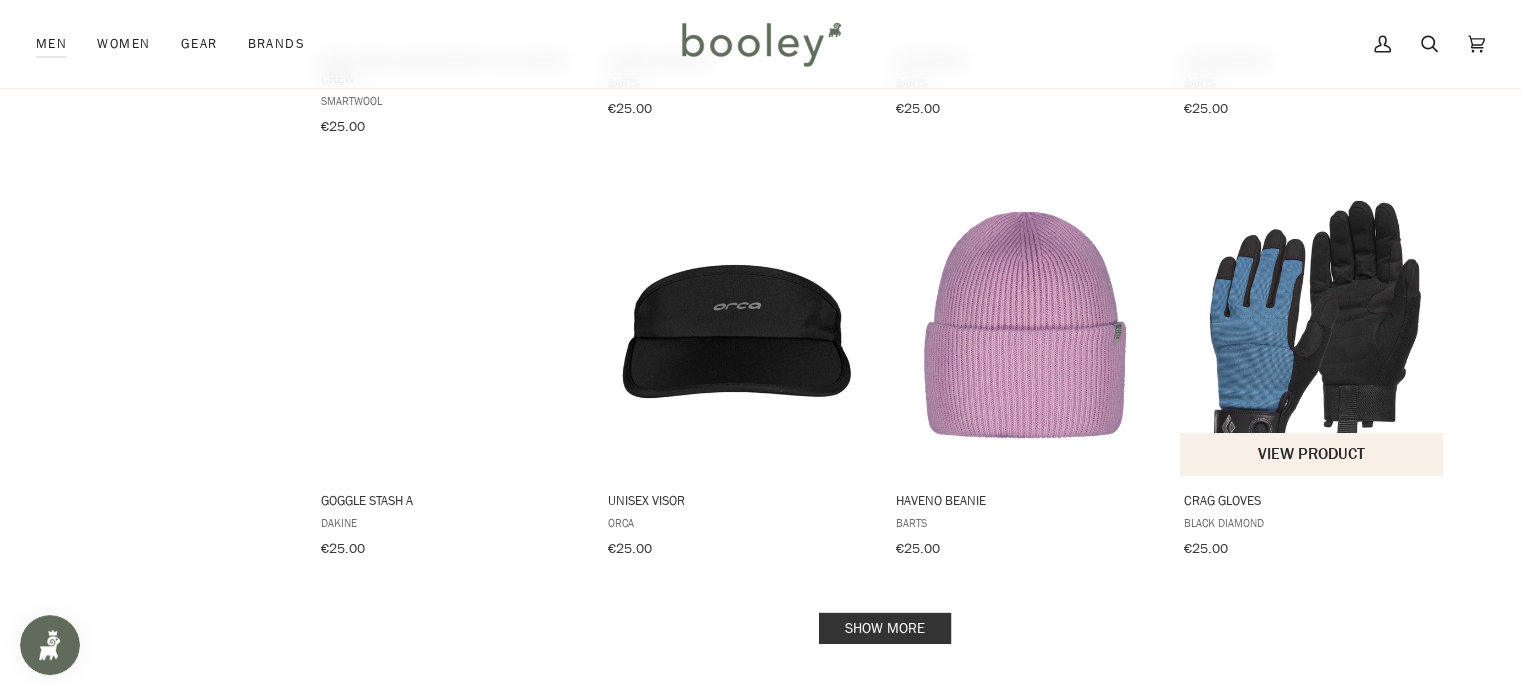 click at bounding box center [1312, 326] 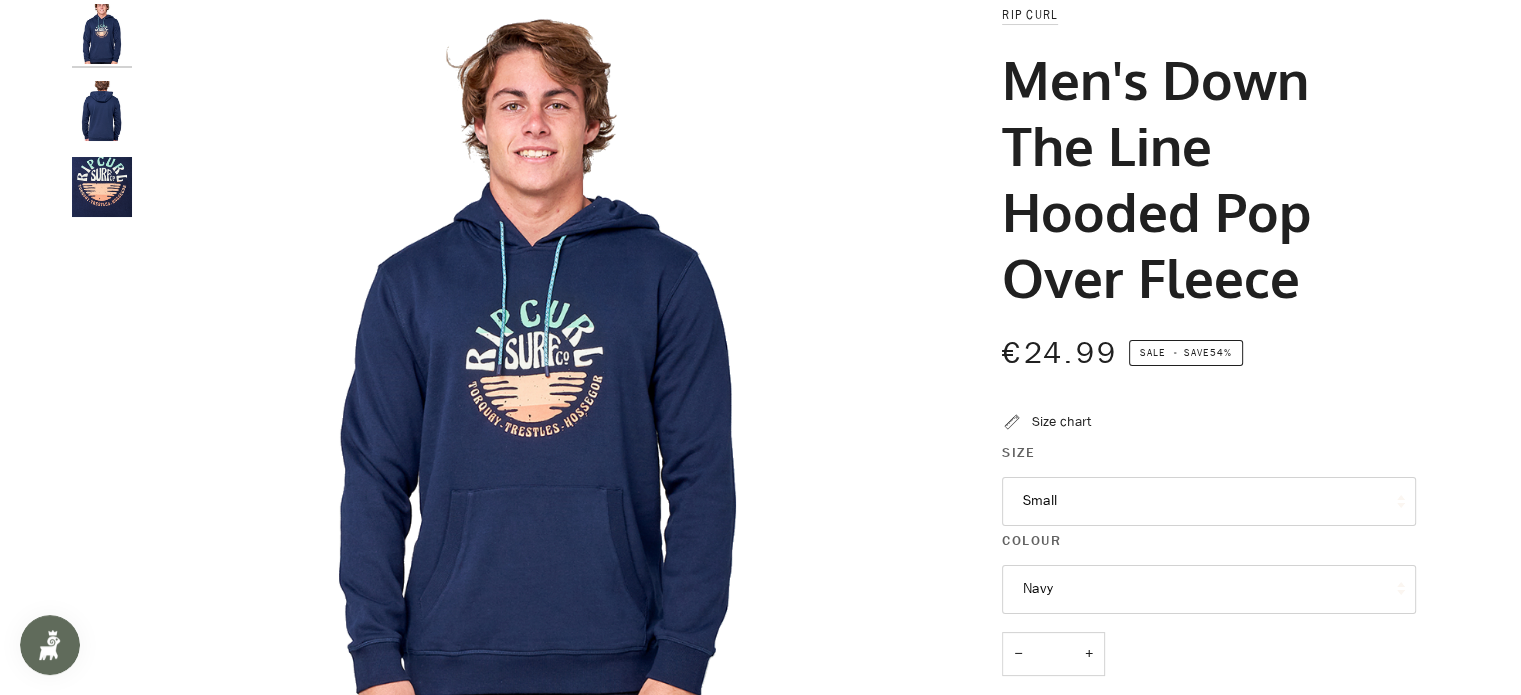 scroll, scrollTop: 0, scrollLeft: 0, axis: both 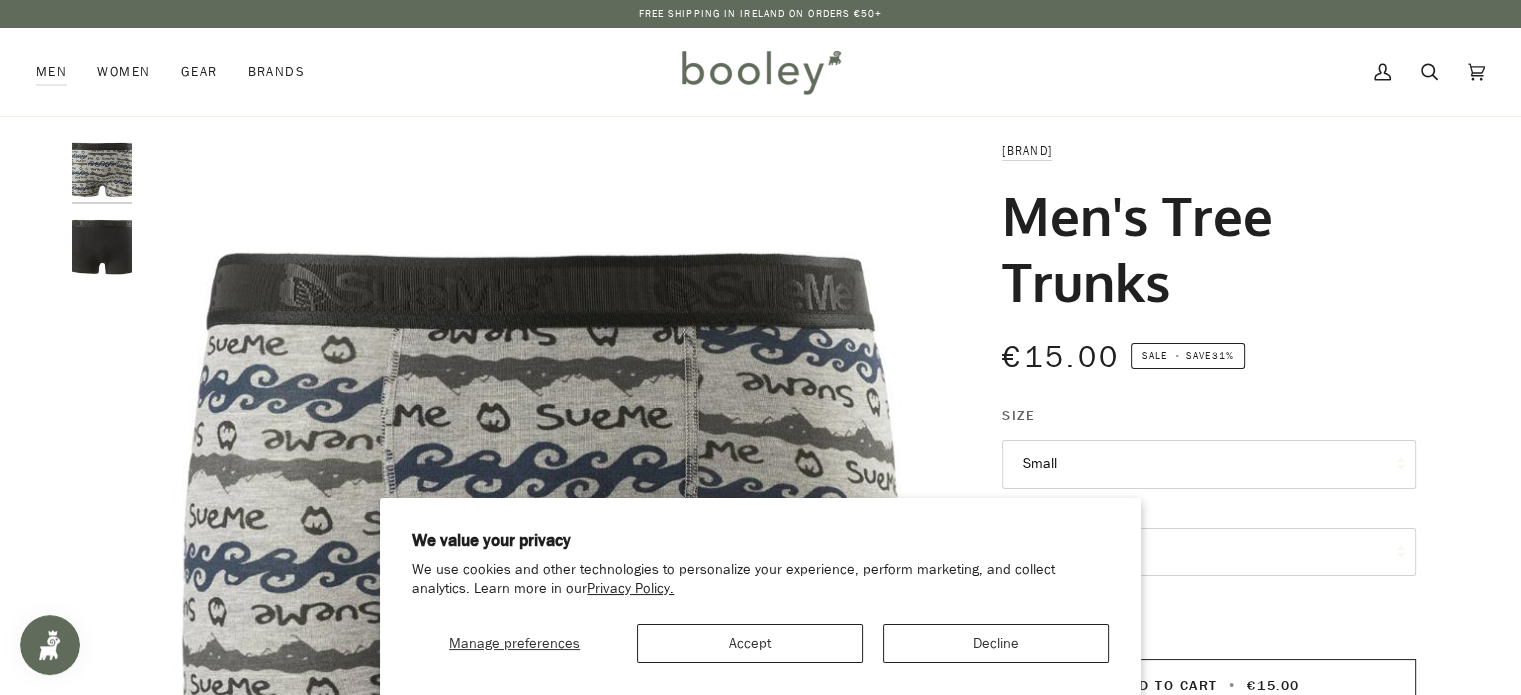click at bounding box center [102, 247] 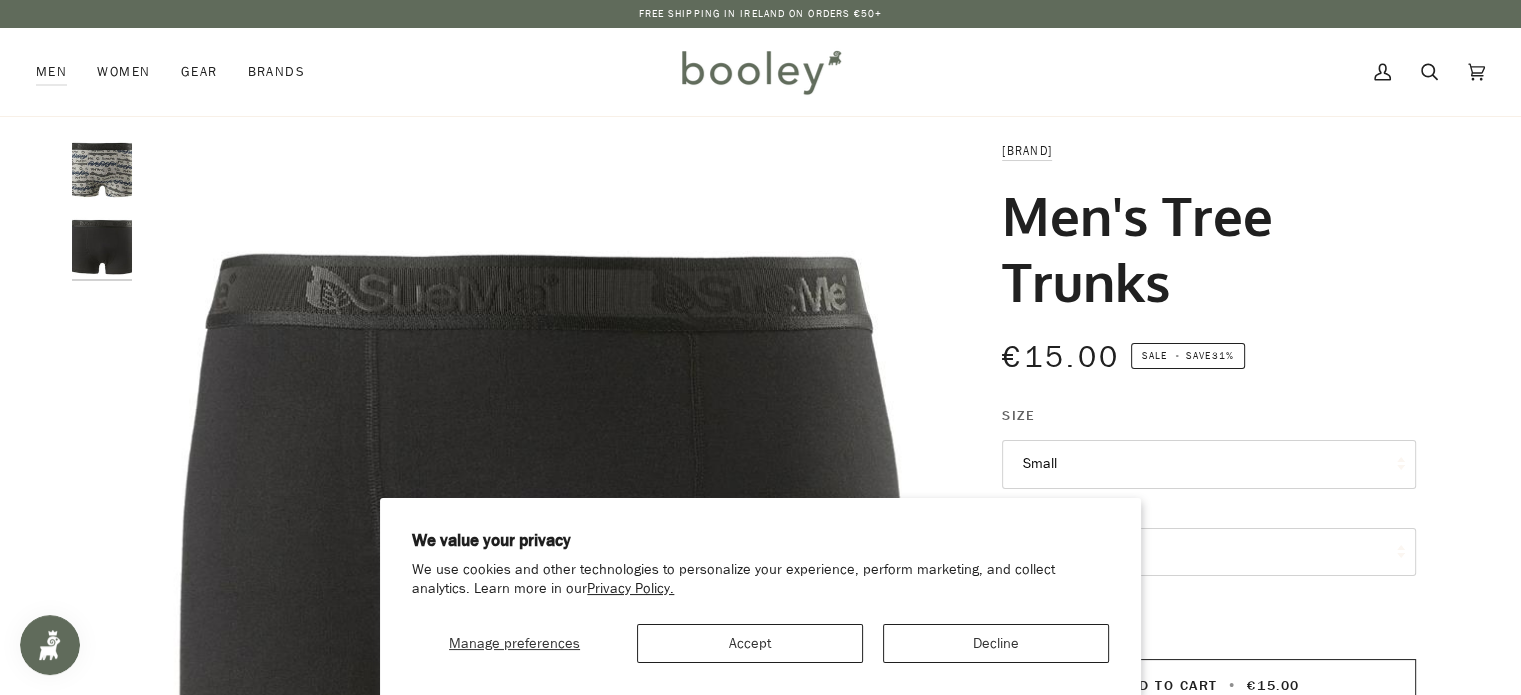 click on "[BRAND]
Men's Tree Trunks
€15.00
Sale
•
Save
31%
Size
Small
Small
*" at bounding box center [1191, 640] 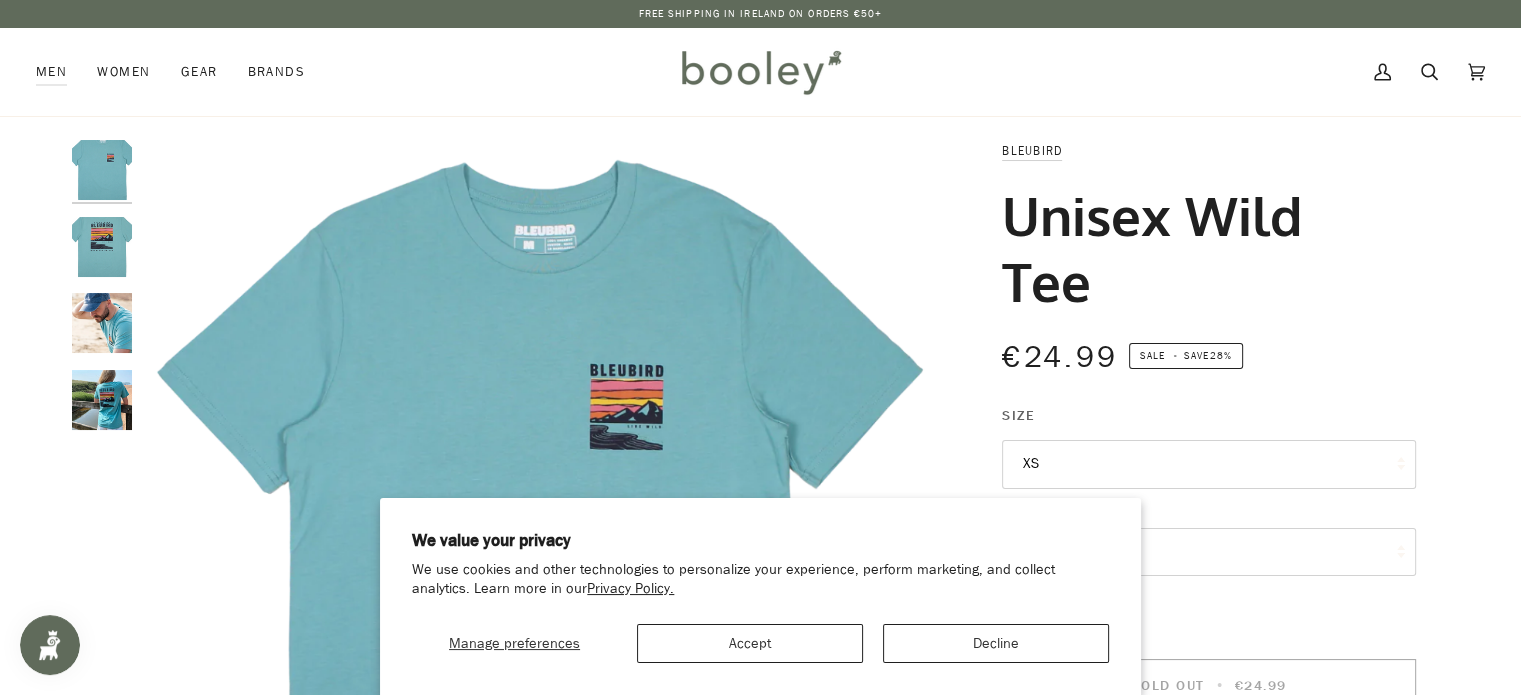 scroll, scrollTop: 0, scrollLeft: 0, axis: both 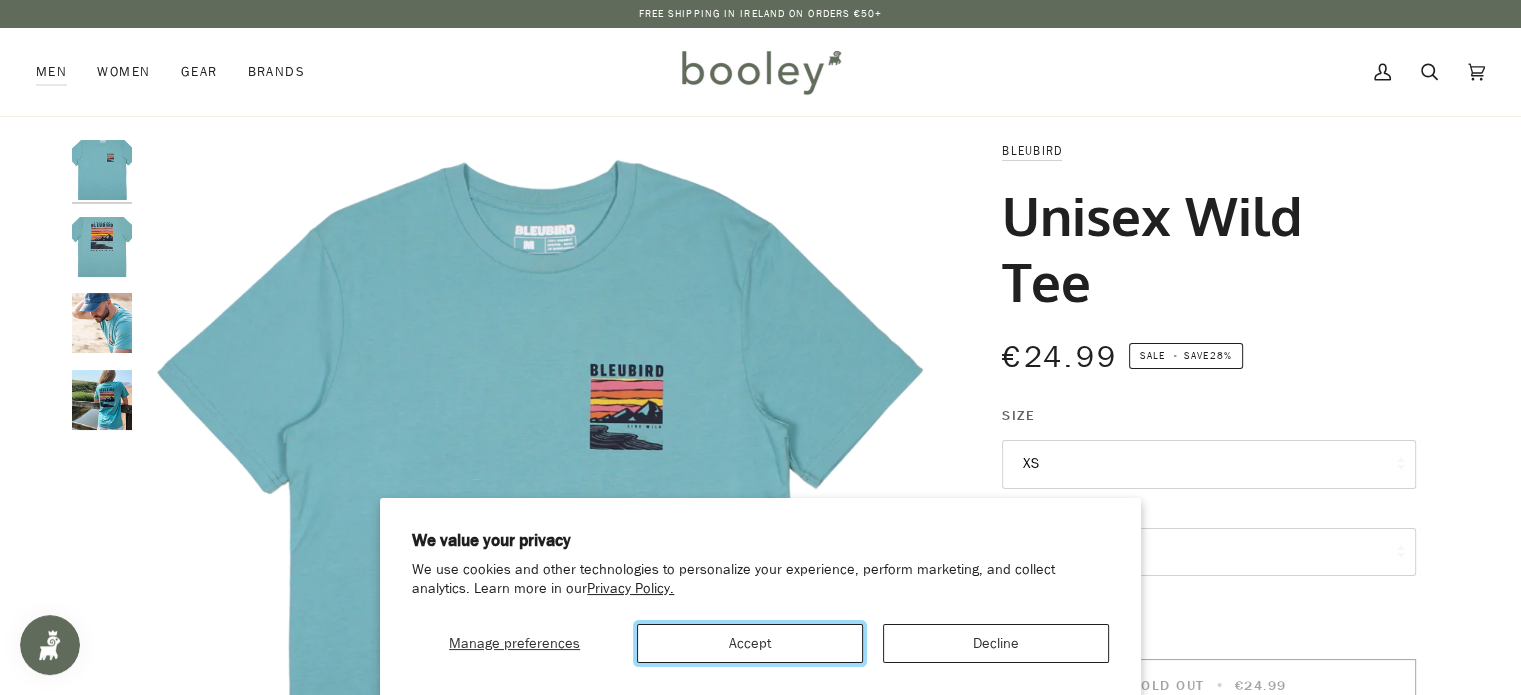 click on "Accept" at bounding box center [750, 643] 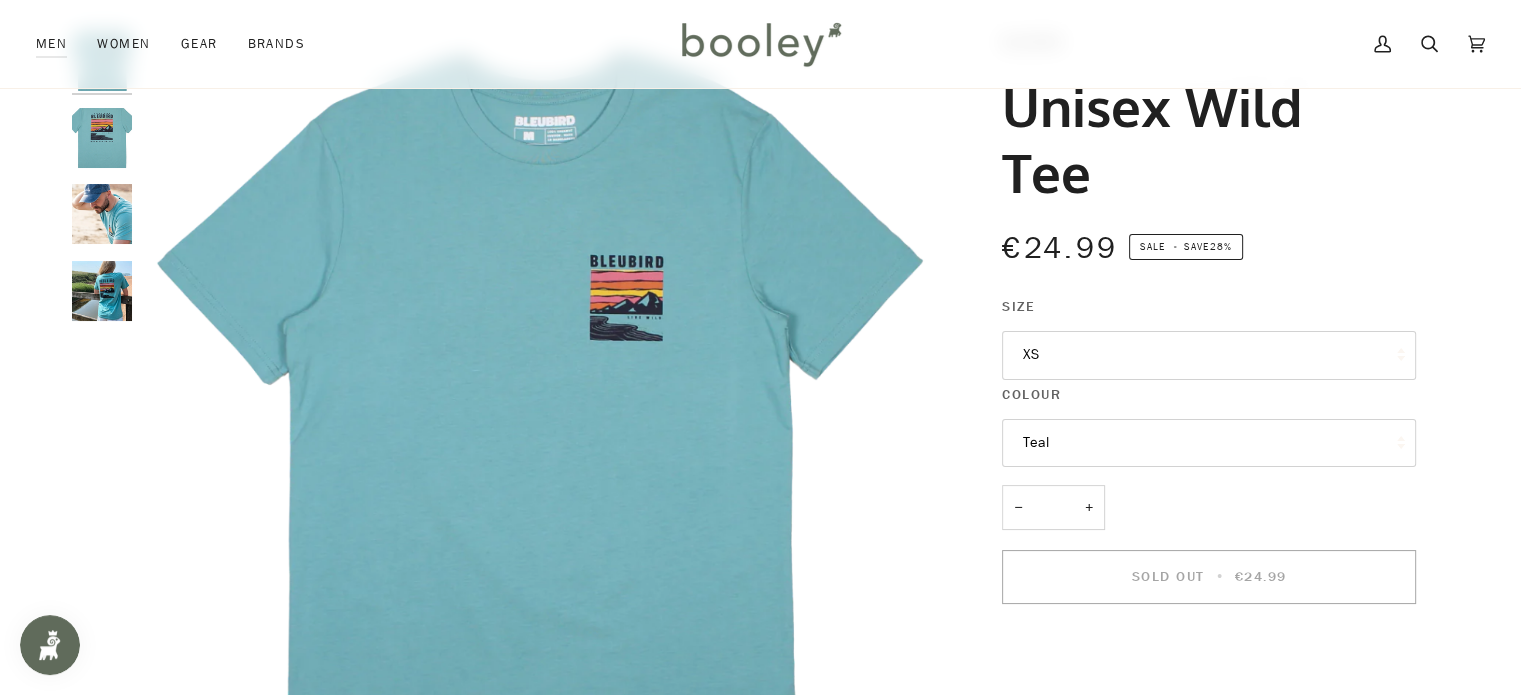 scroll, scrollTop: 223, scrollLeft: 0, axis: vertical 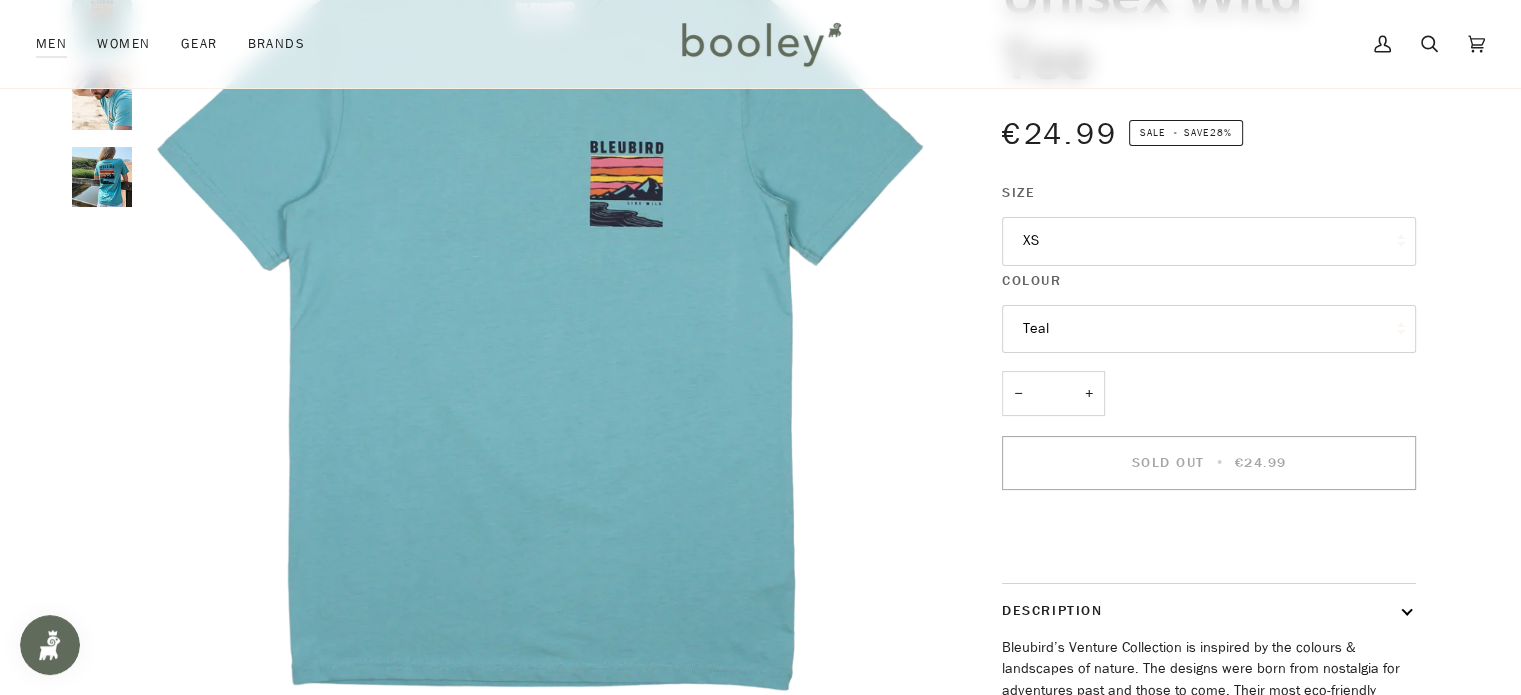 click on "XS" at bounding box center [1209, 241] 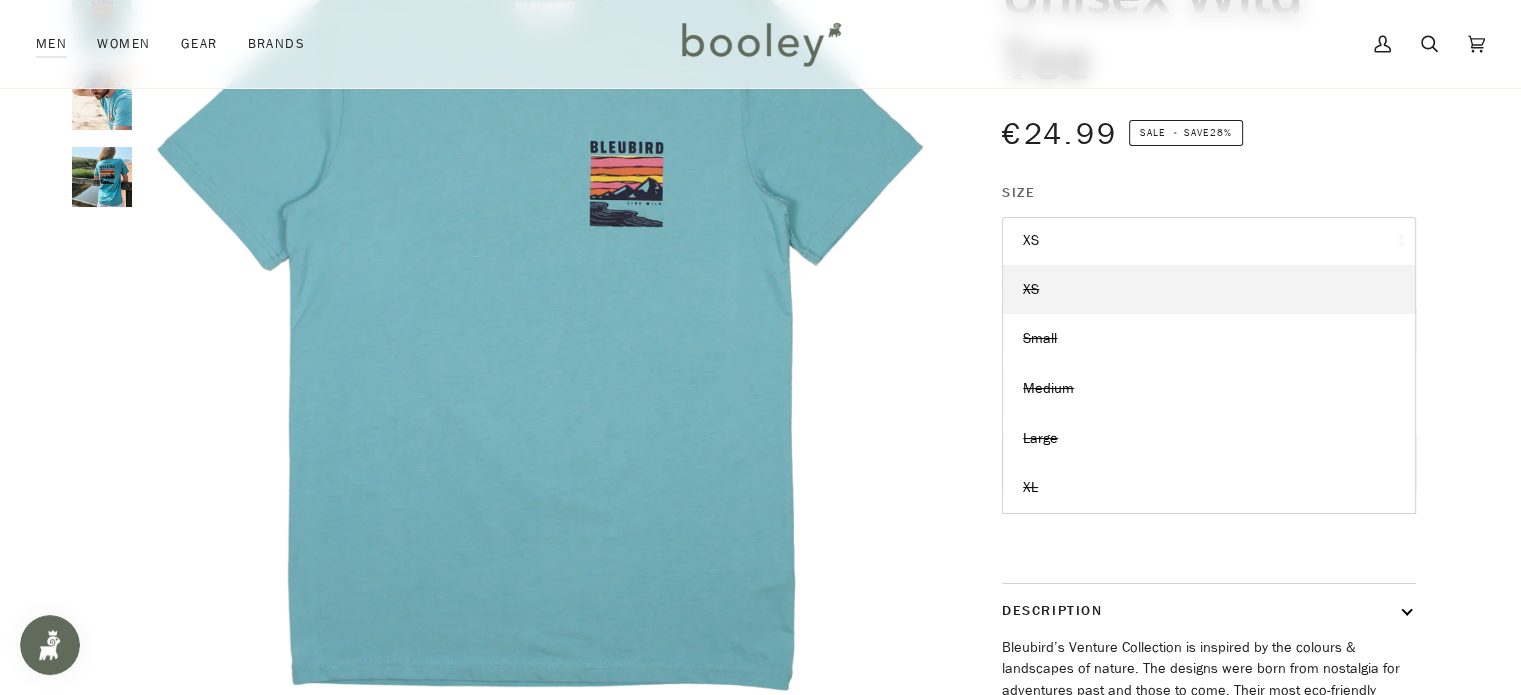 click on "Zoom
Zoom
Zoom" at bounding box center [761, 419] 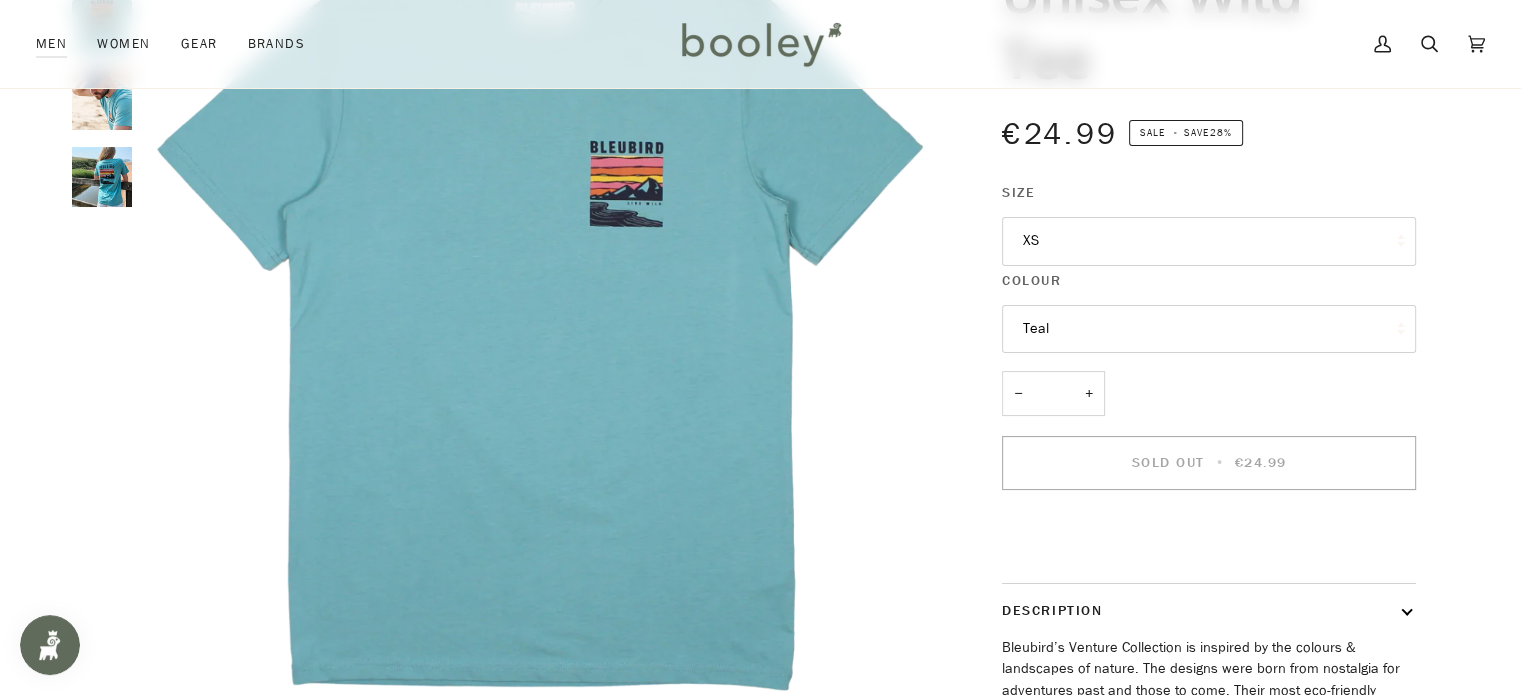 scroll, scrollTop: 225, scrollLeft: 0, axis: vertical 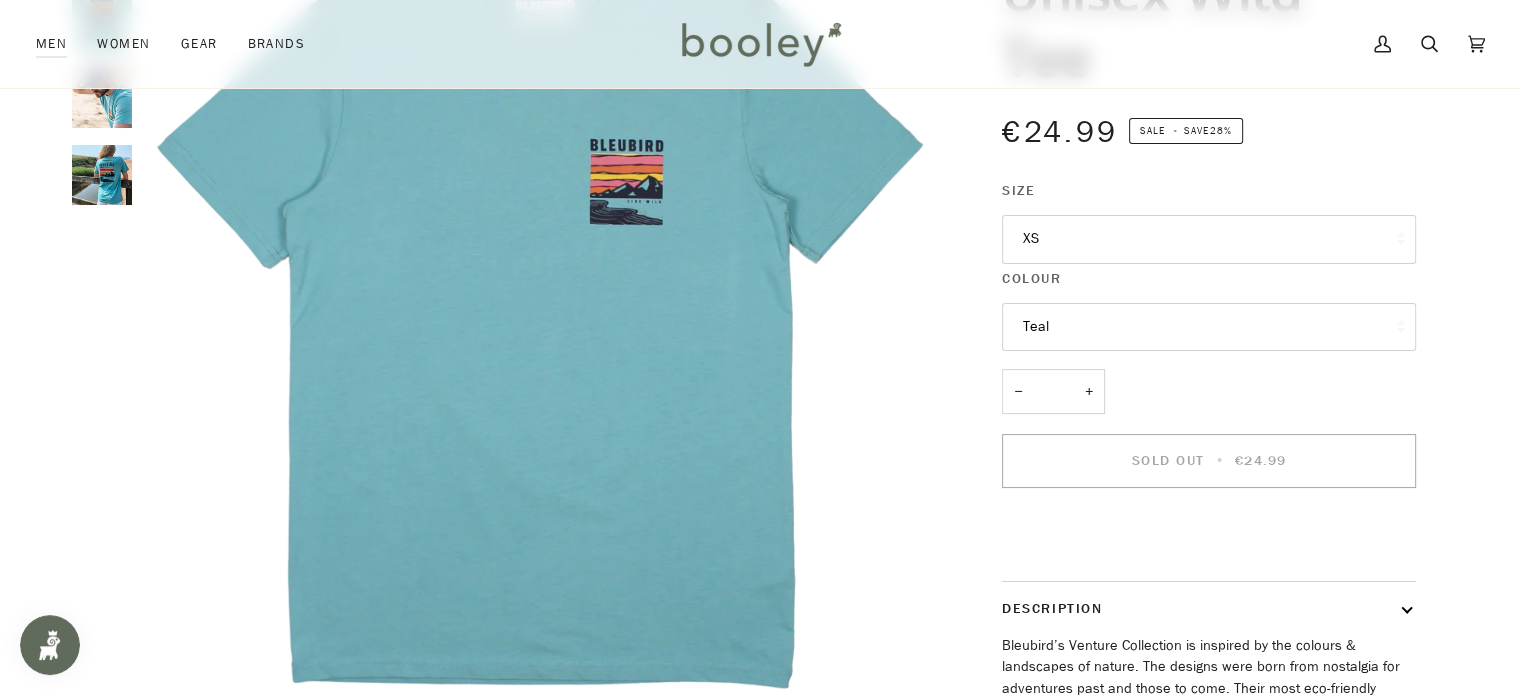 click on "Teal" at bounding box center [1209, 327] 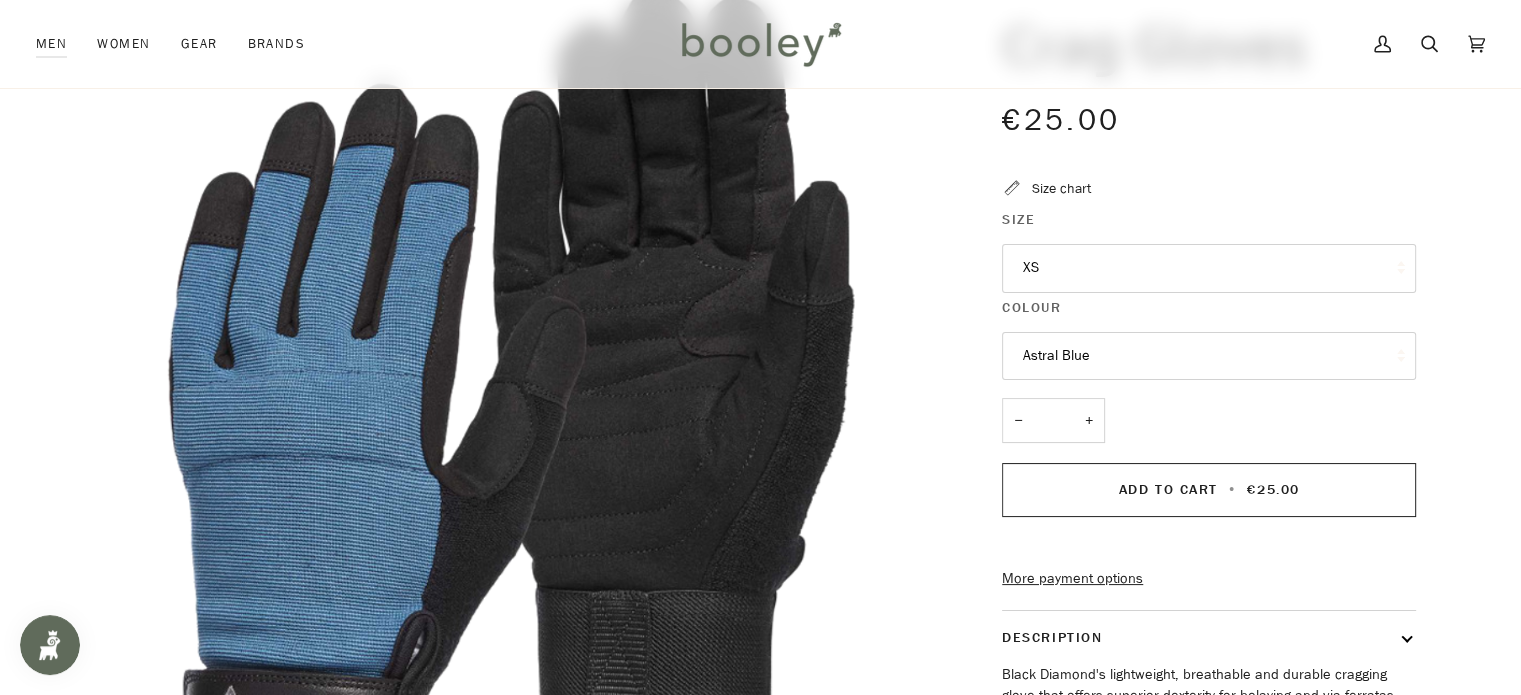 scroll, scrollTop: 174, scrollLeft: 0, axis: vertical 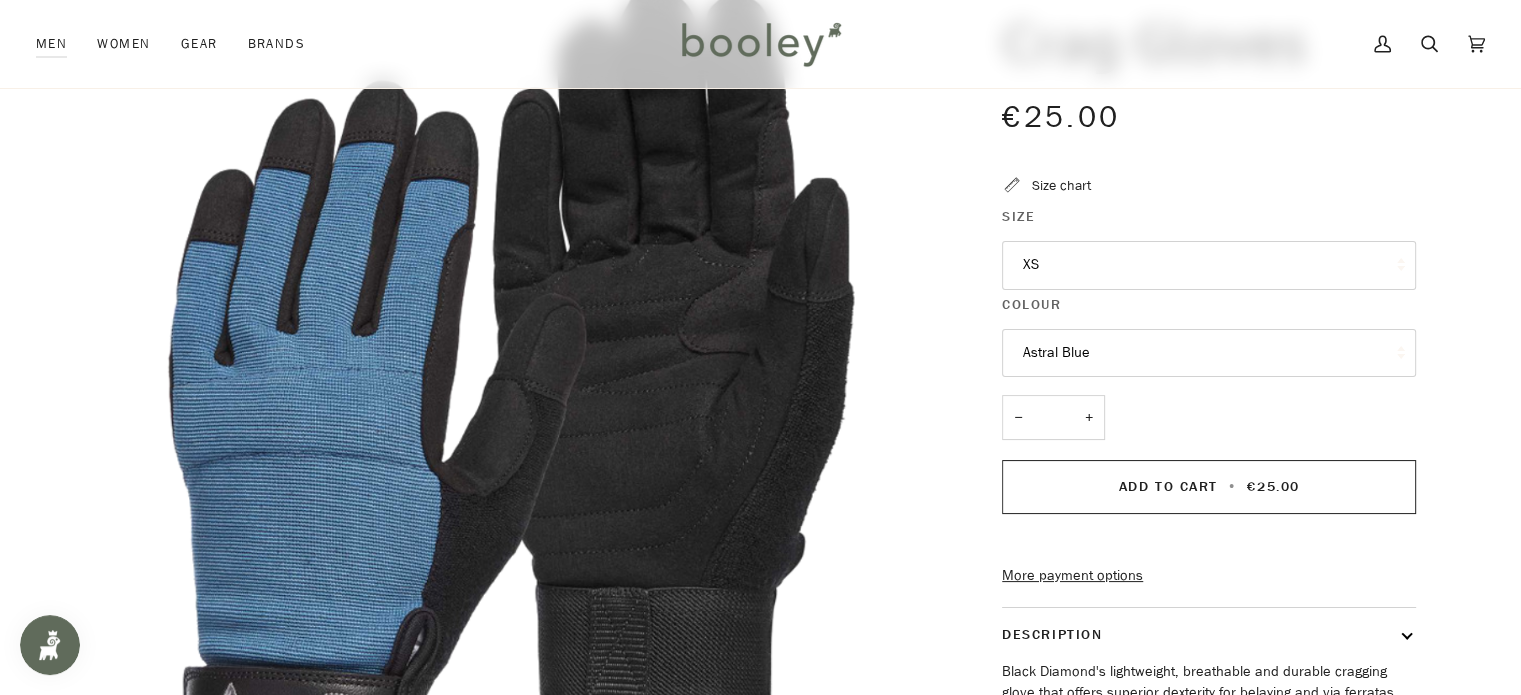 click on "XS" at bounding box center (1209, 265) 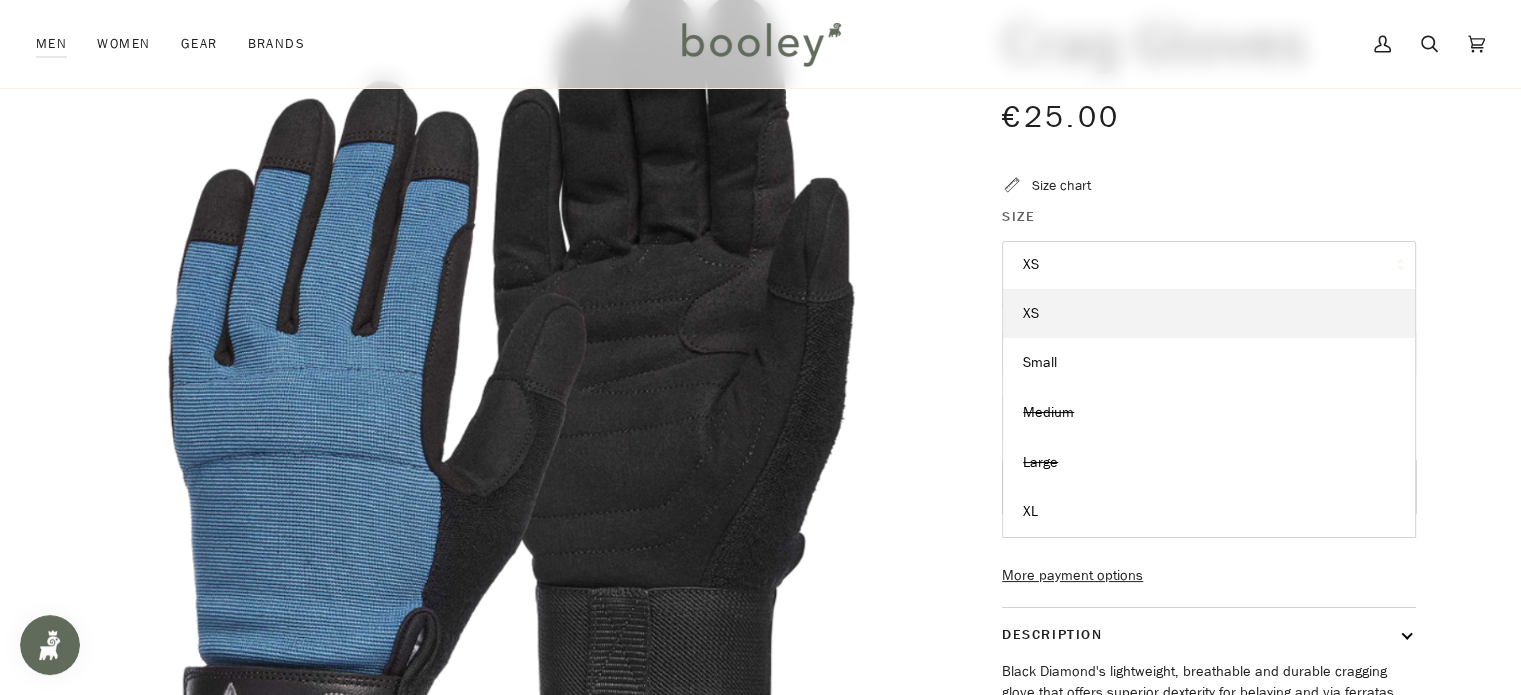 click on "Zoom
Black Diamond
Crag Gloves
€25.00
Sale
•
Save" at bounding box center (761, 466) 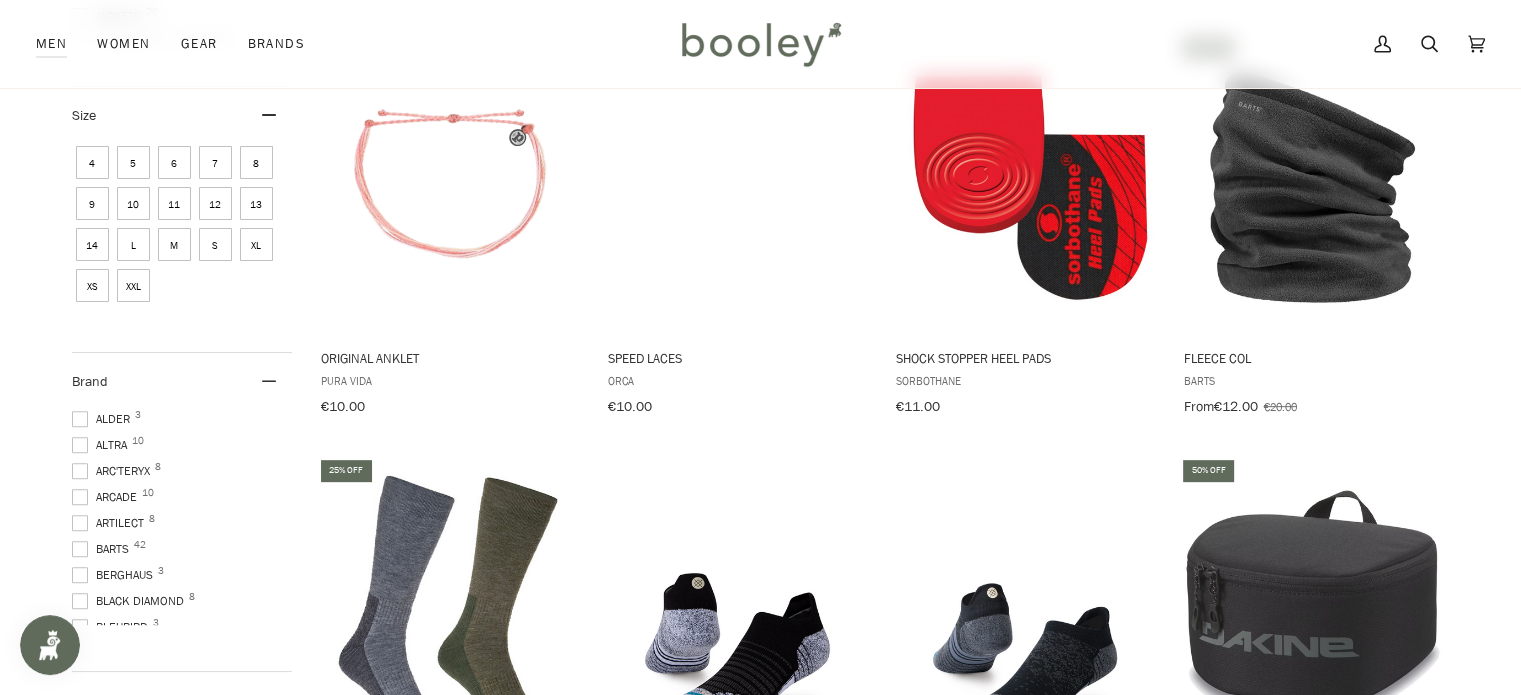 scroll, scrollTop: 6737, scrollLeft: 0, axis: vertical 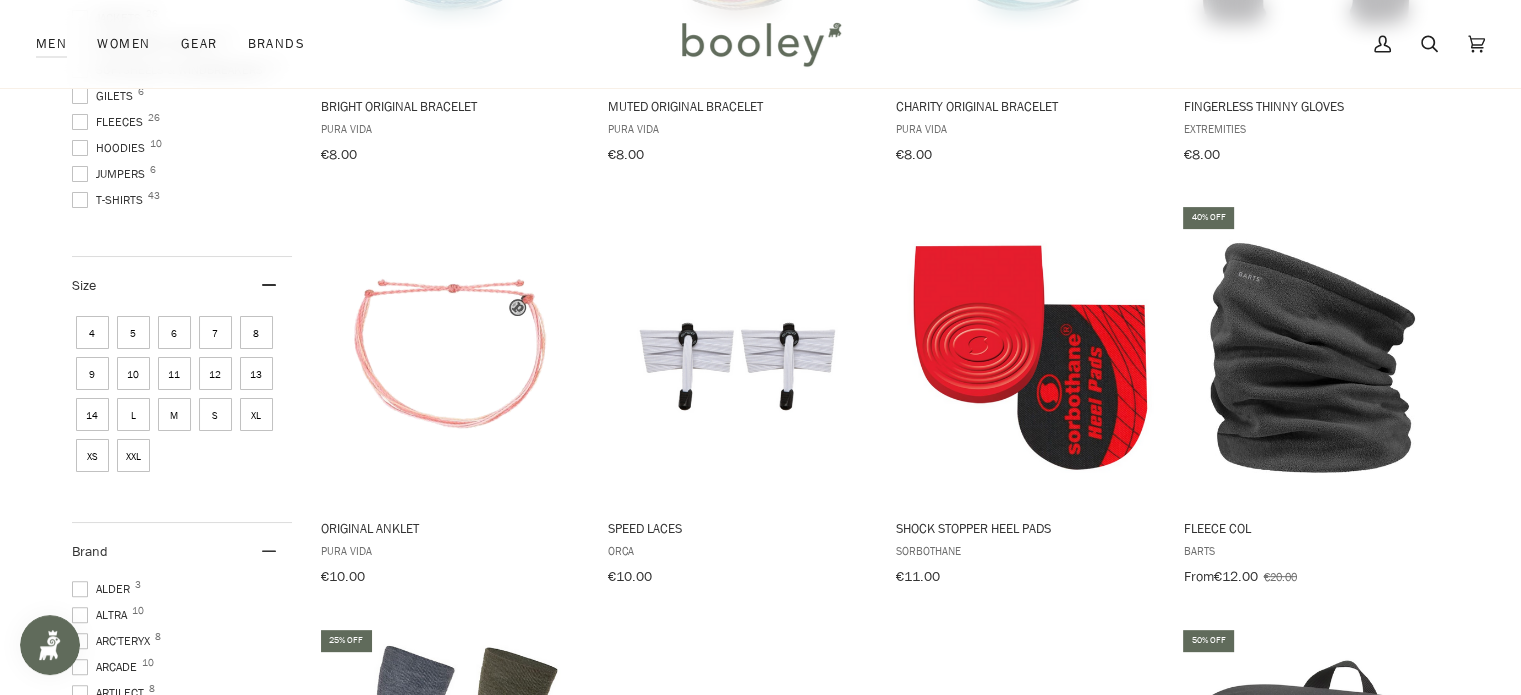 click at bounding box center (450, 776) 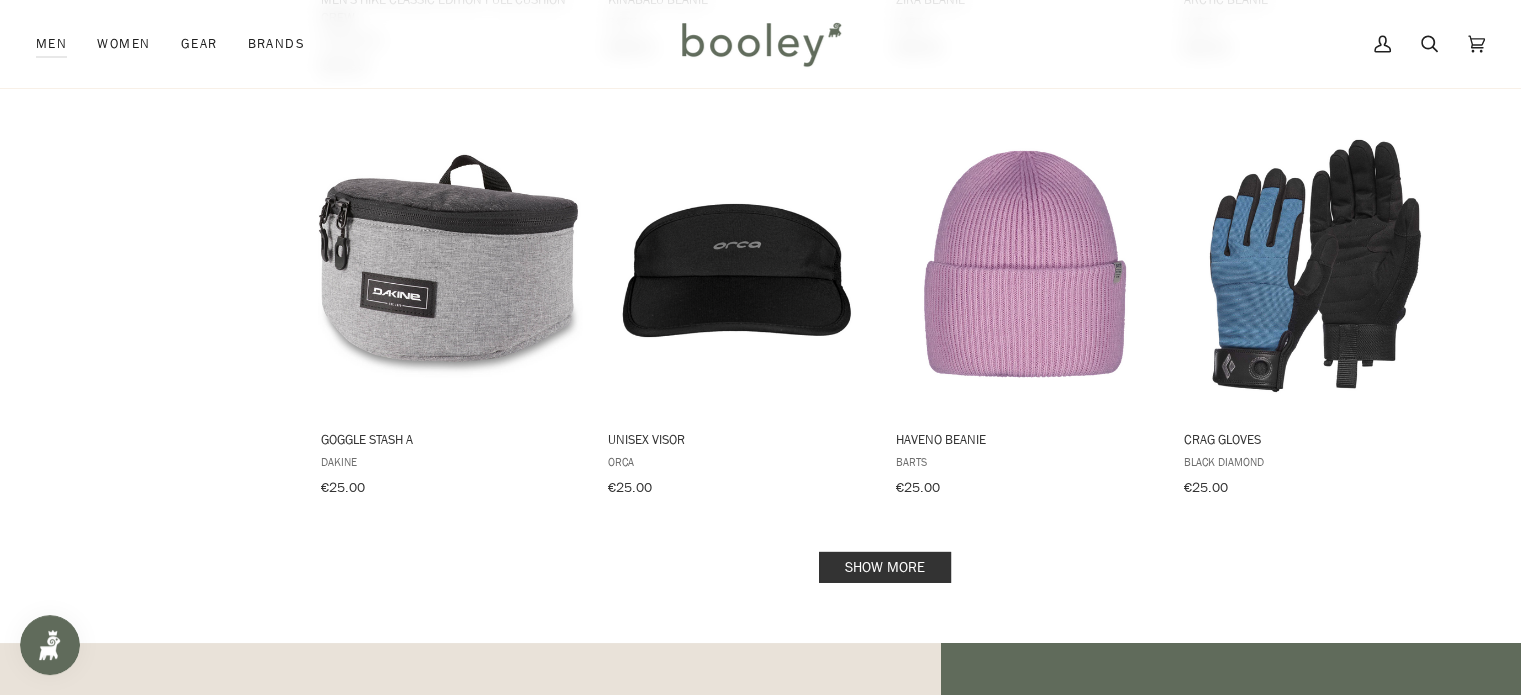 scroll, scrollTop: 6303, scrollLeft: 0, axis: vertical 